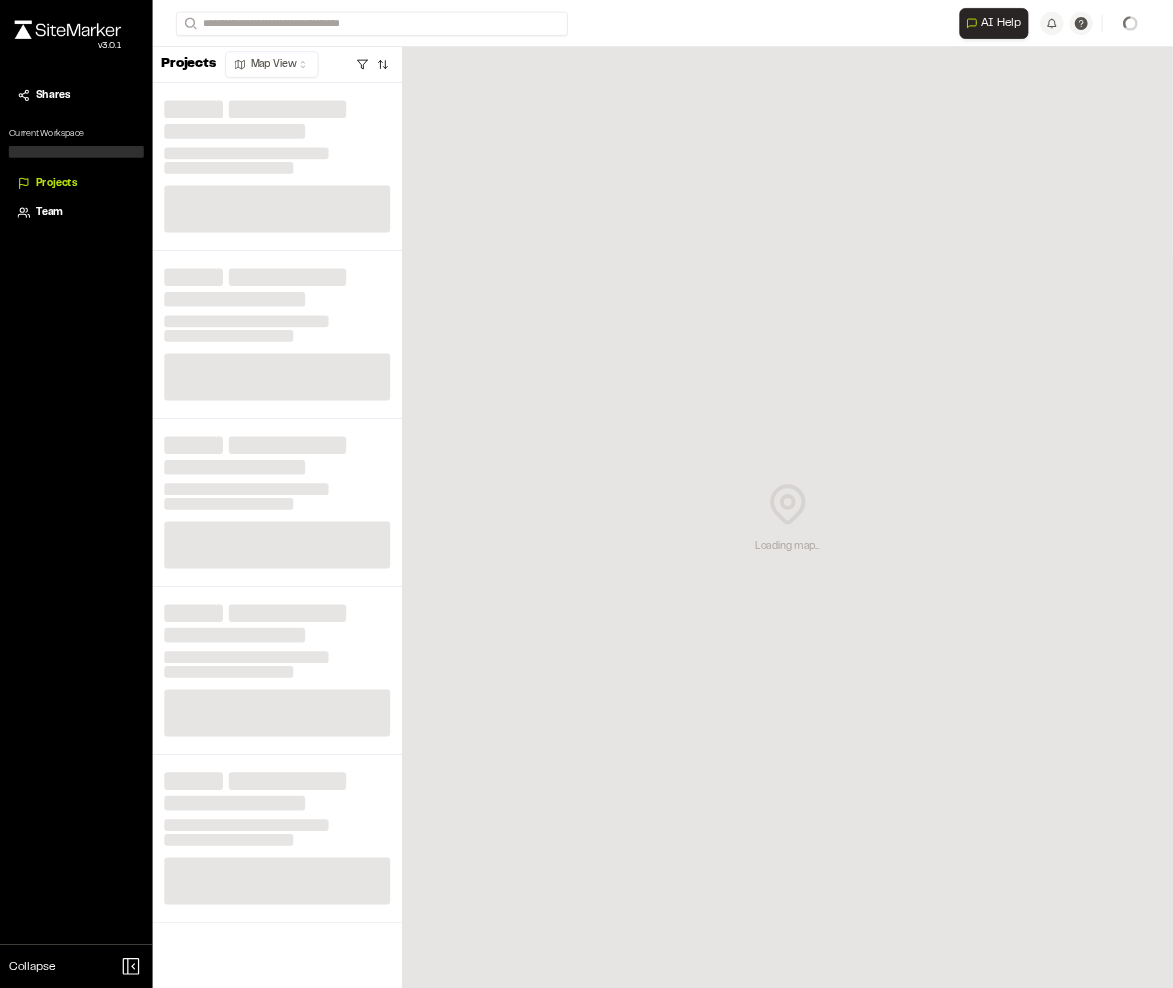 scroll, scrollTop: 0, scrollLeft: 0, axis: both 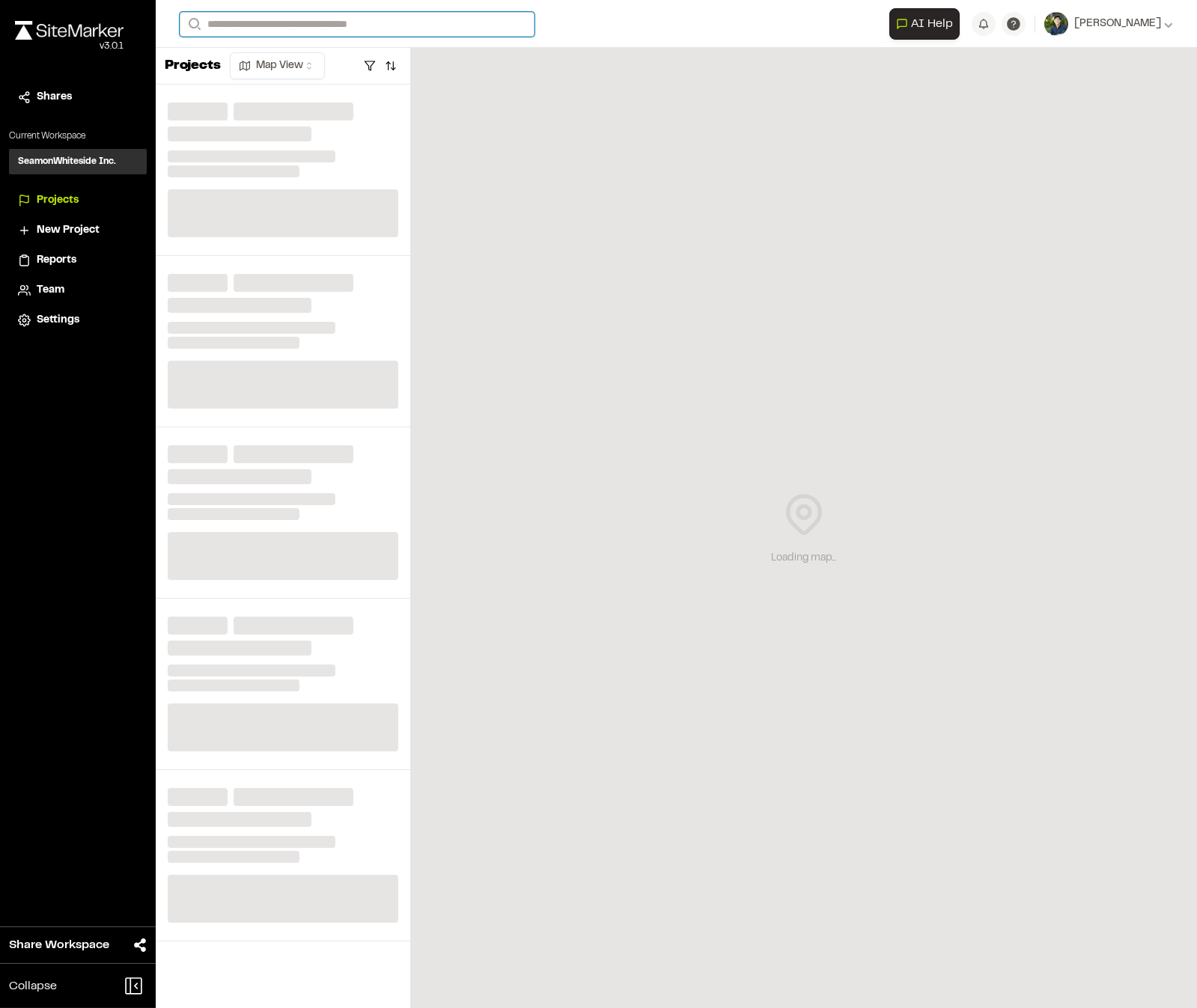 click on "Search" at bounding box center [357, 24] 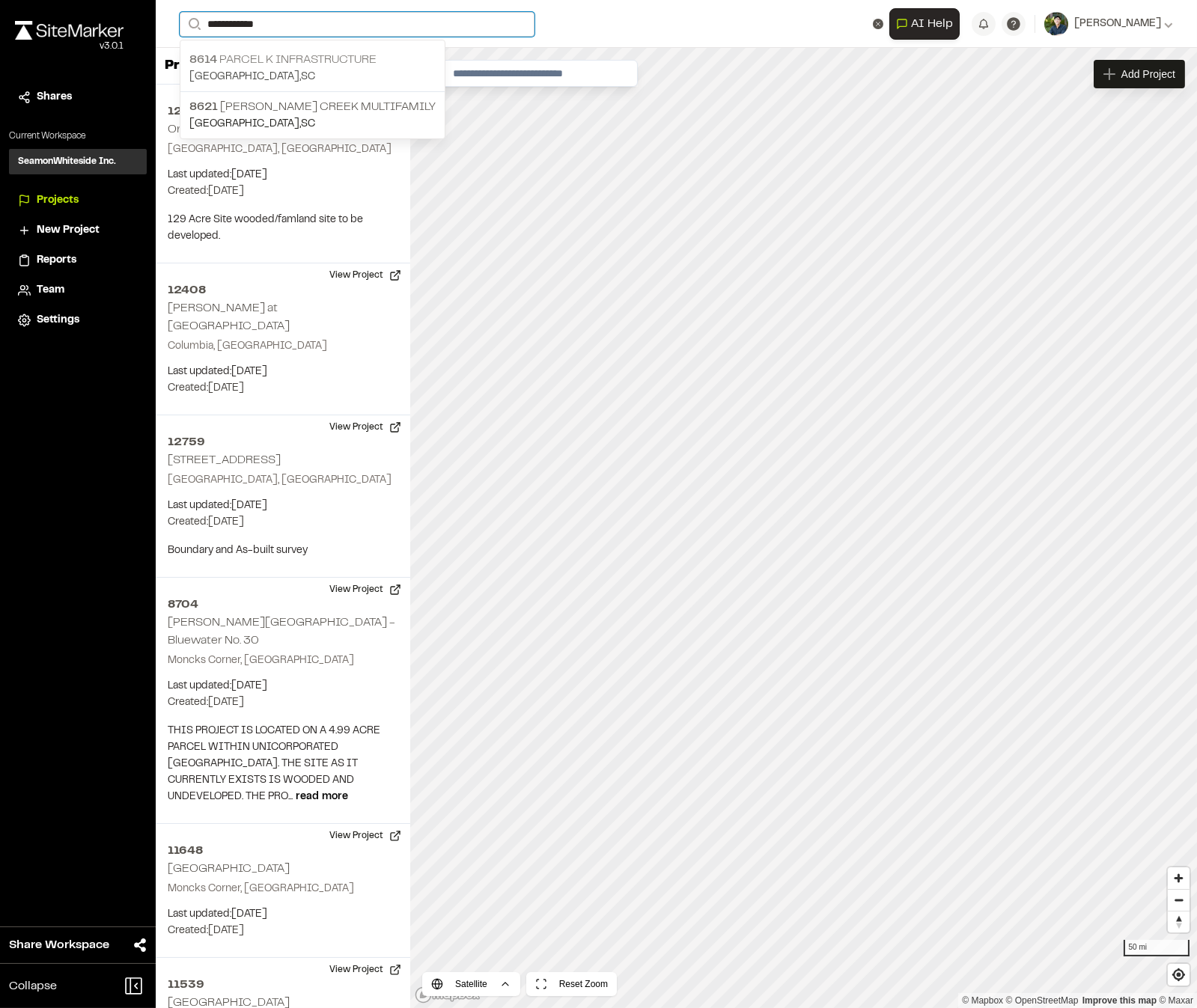 type on "**********" 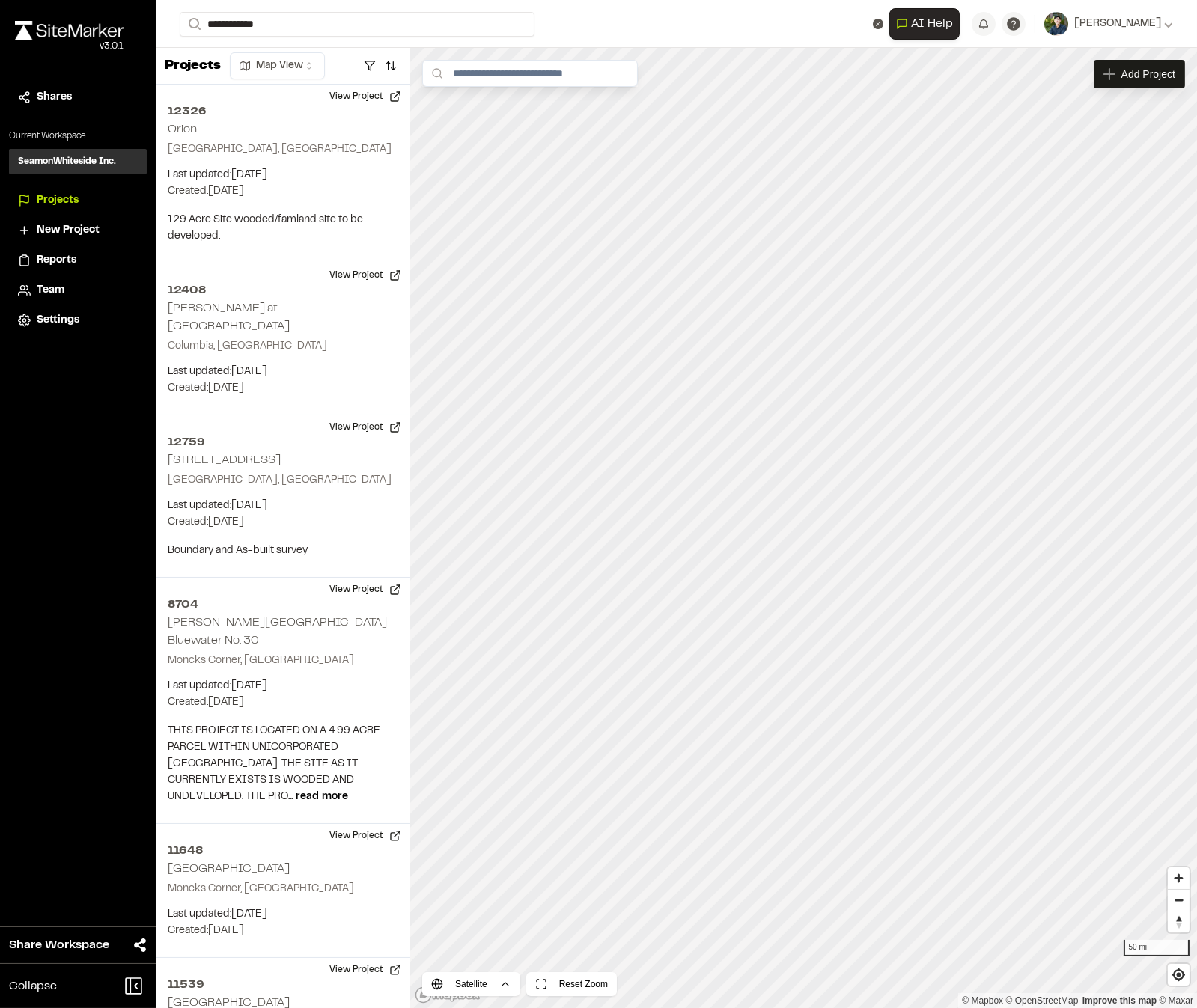 drag, startPoint x: 370, startPoint y: 53, endPoint x: 368, endPoint y: 43, distance: 10.198039 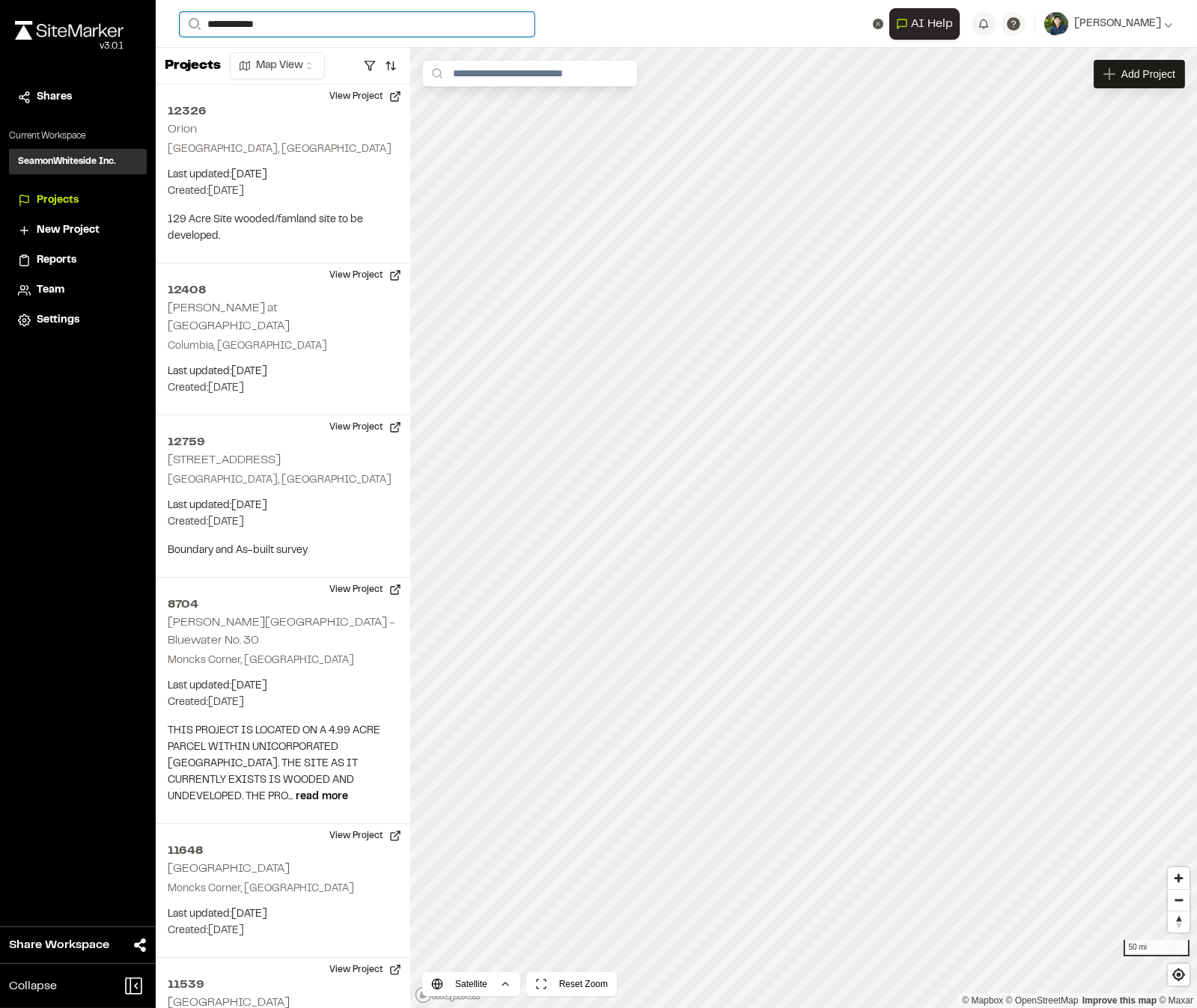 click on "**********" at bounding box center [357, 24] 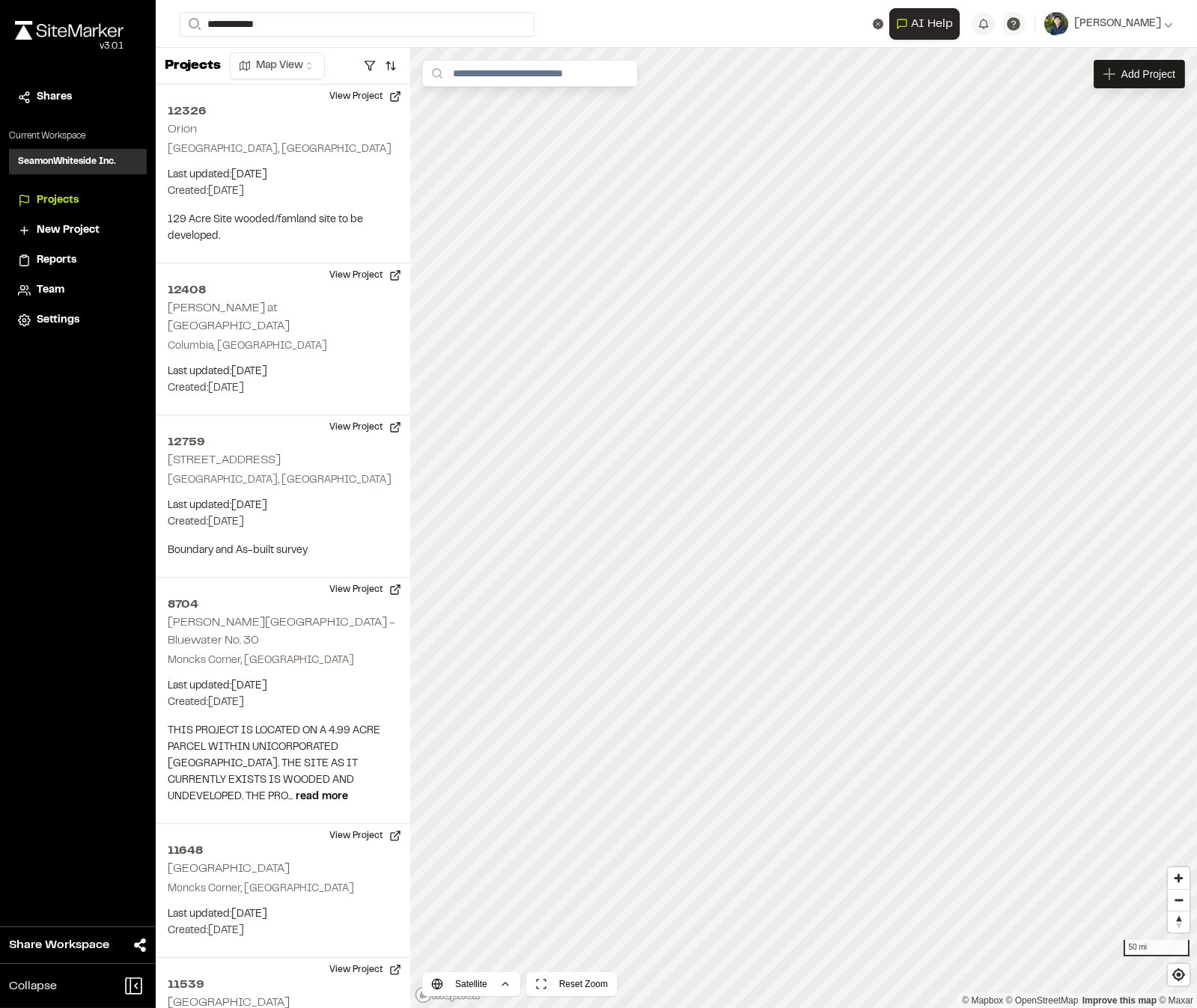 click on "8621   [PERSON_NAME] Creek Multifamily" at bounding box center (312, 107) 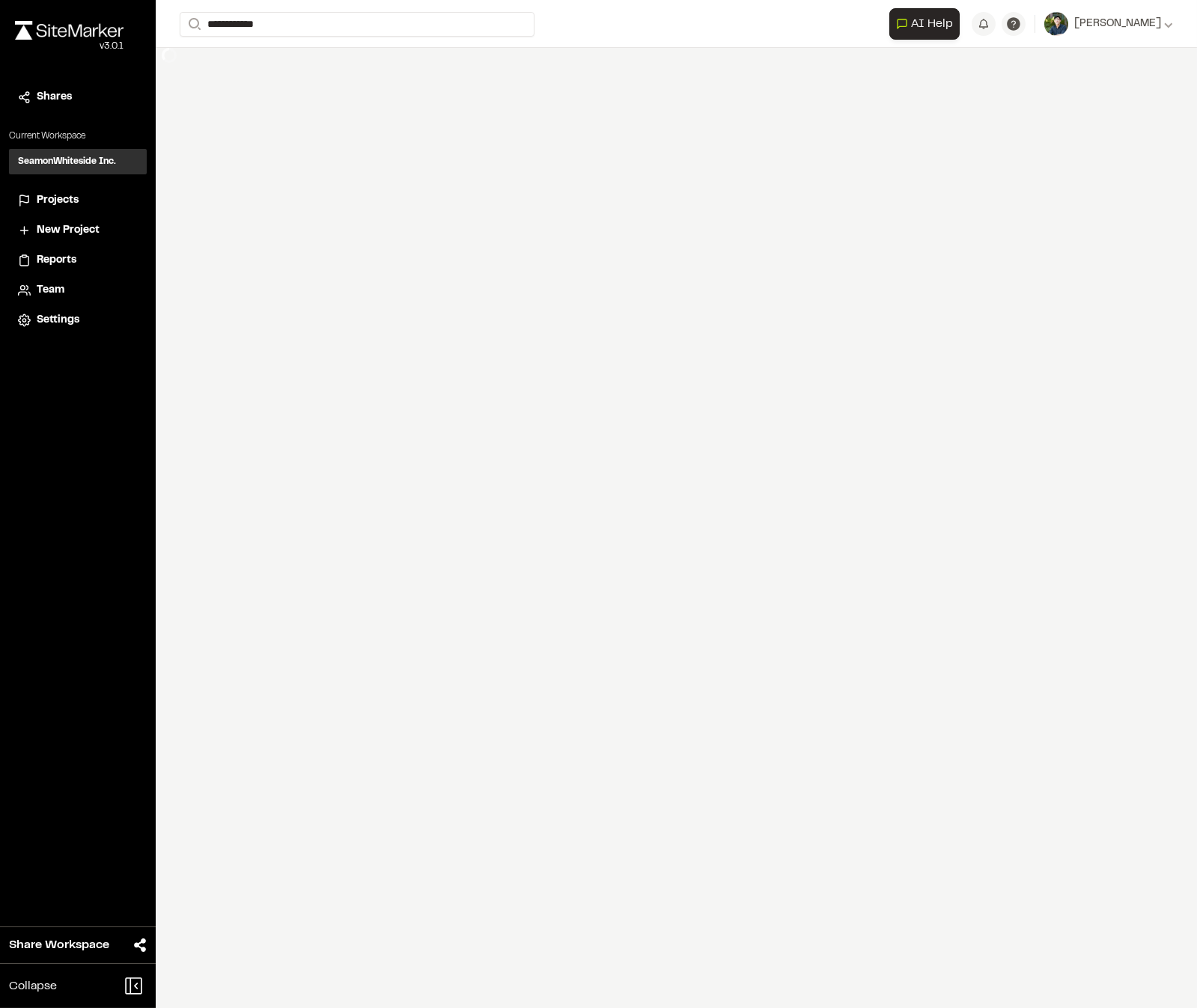 type 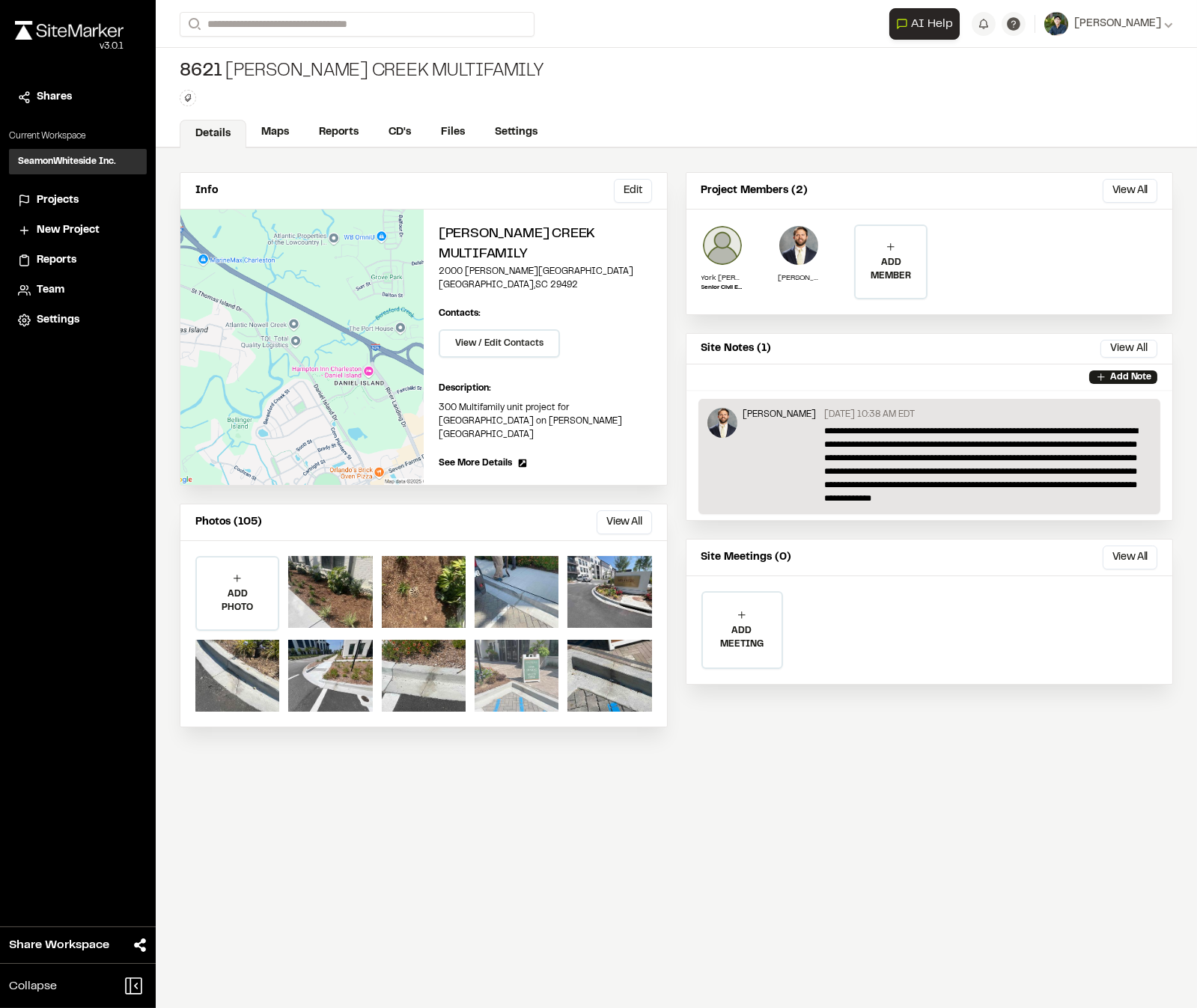 click at bounding box center (517, 676) 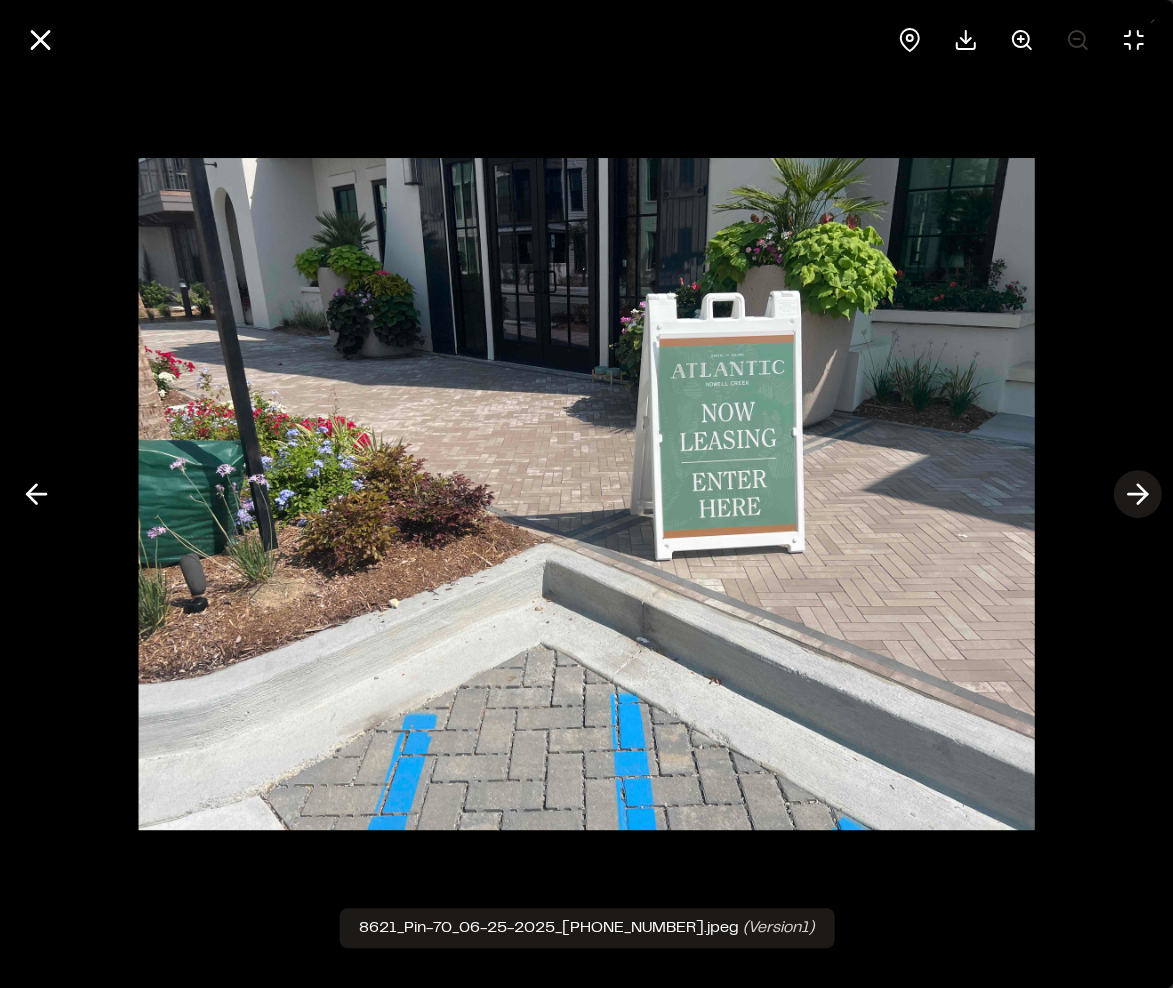 click 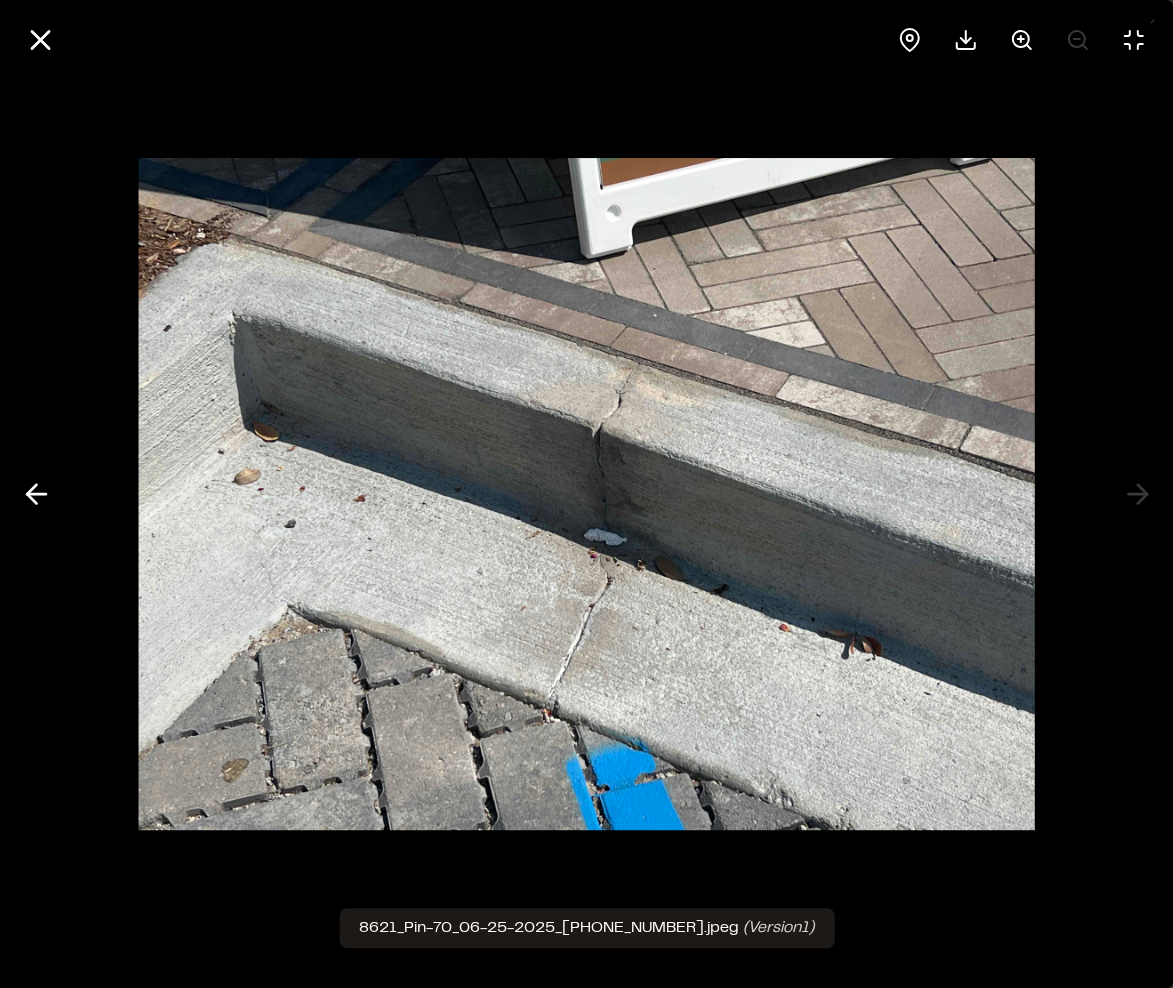 click at bounding box center (586, 494) 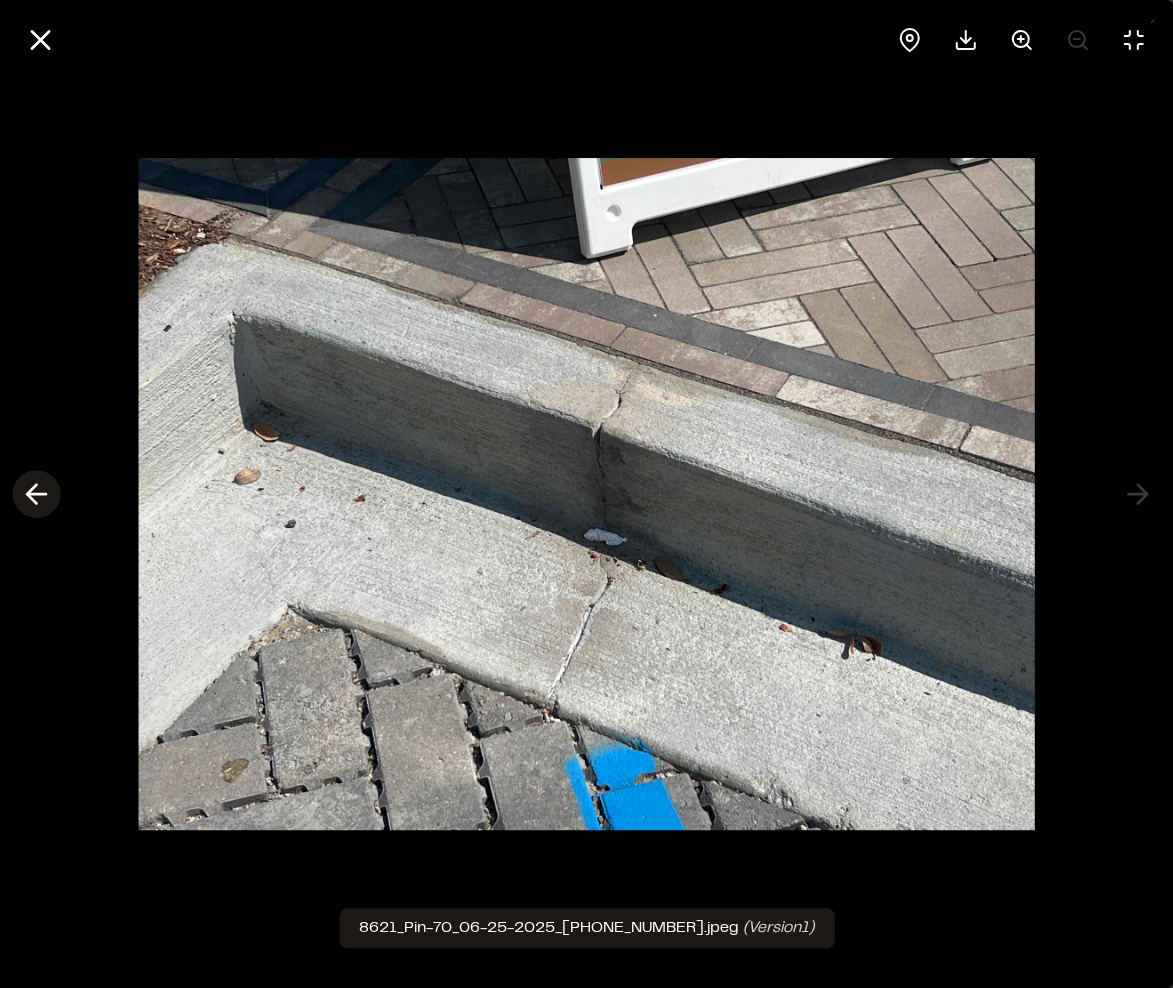click 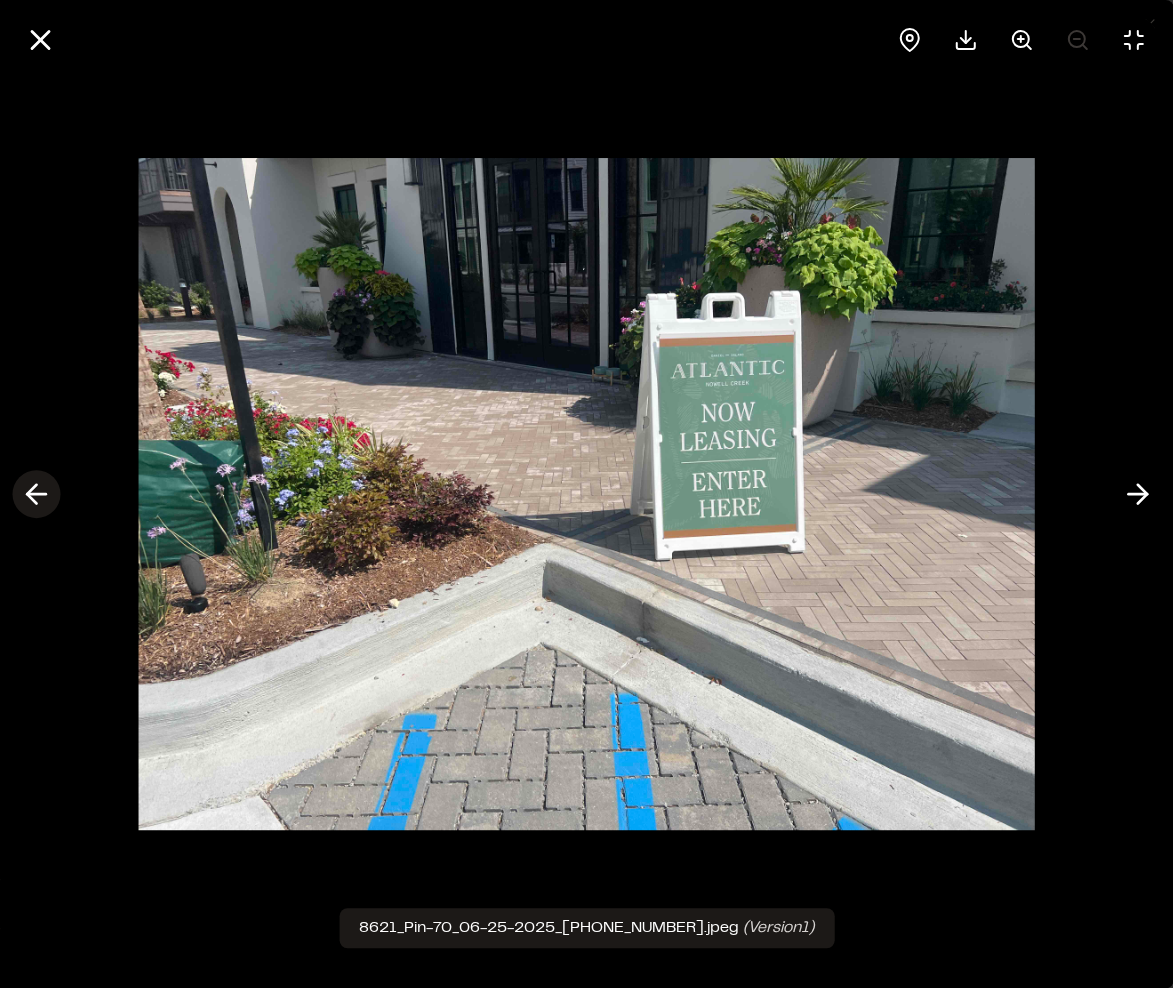 click 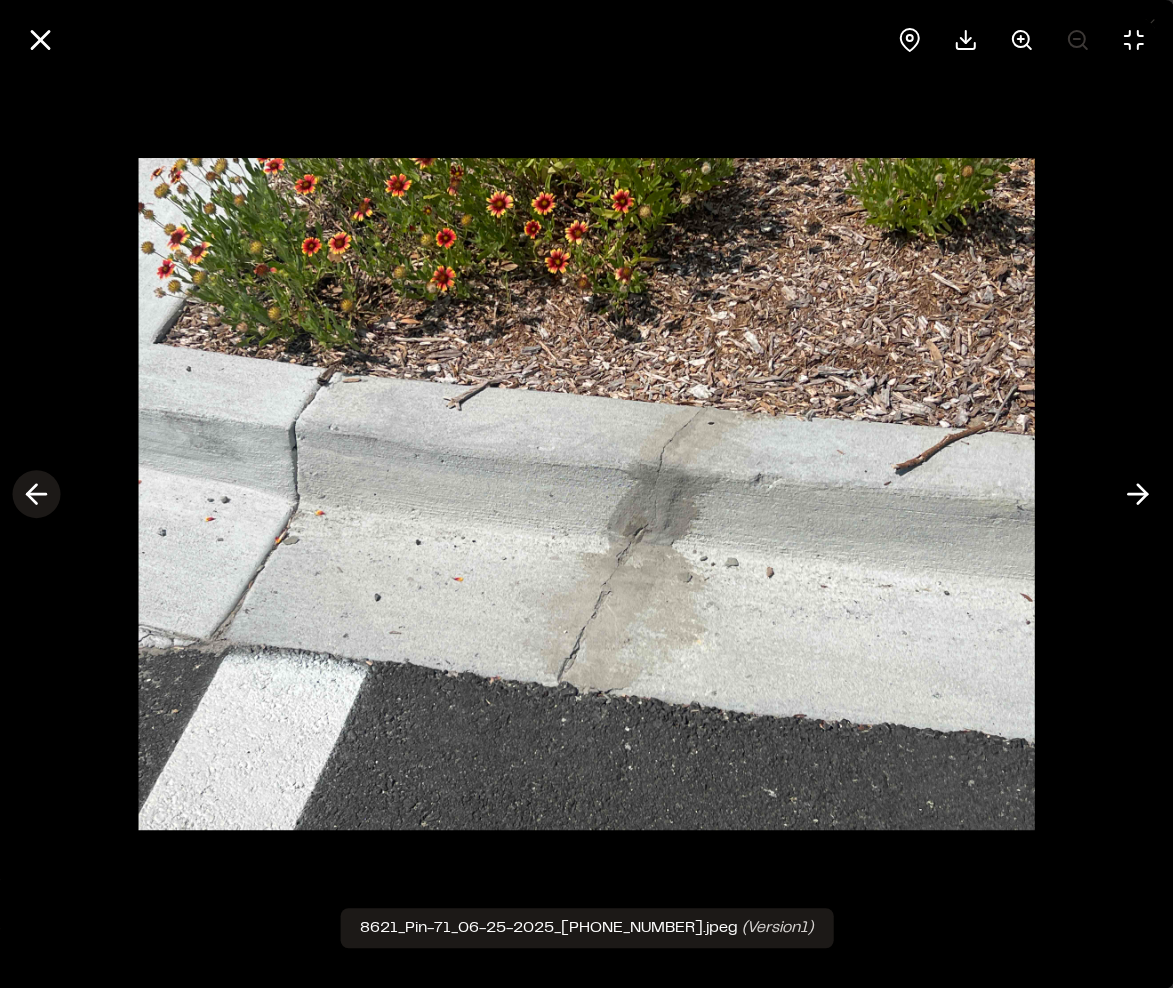 click 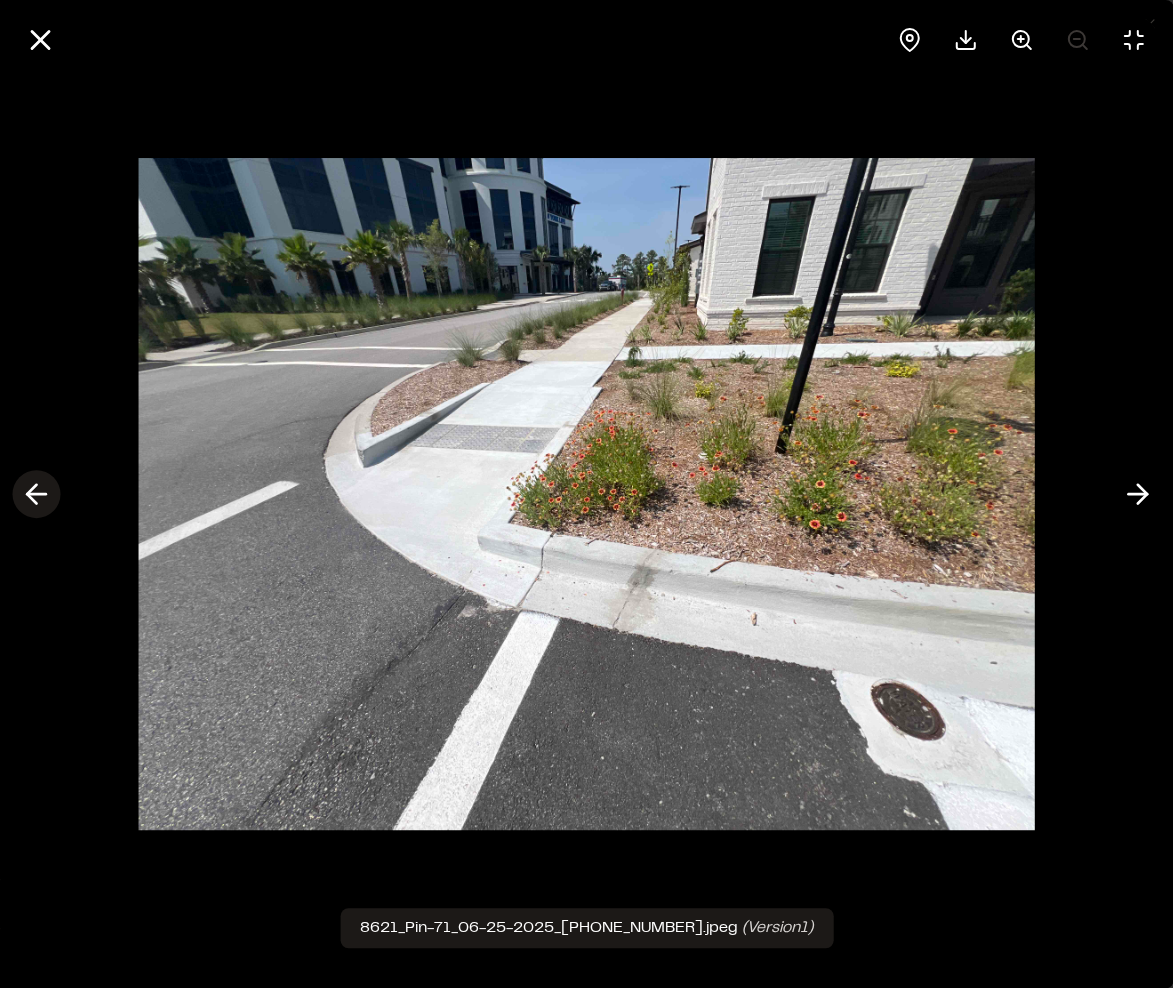 click 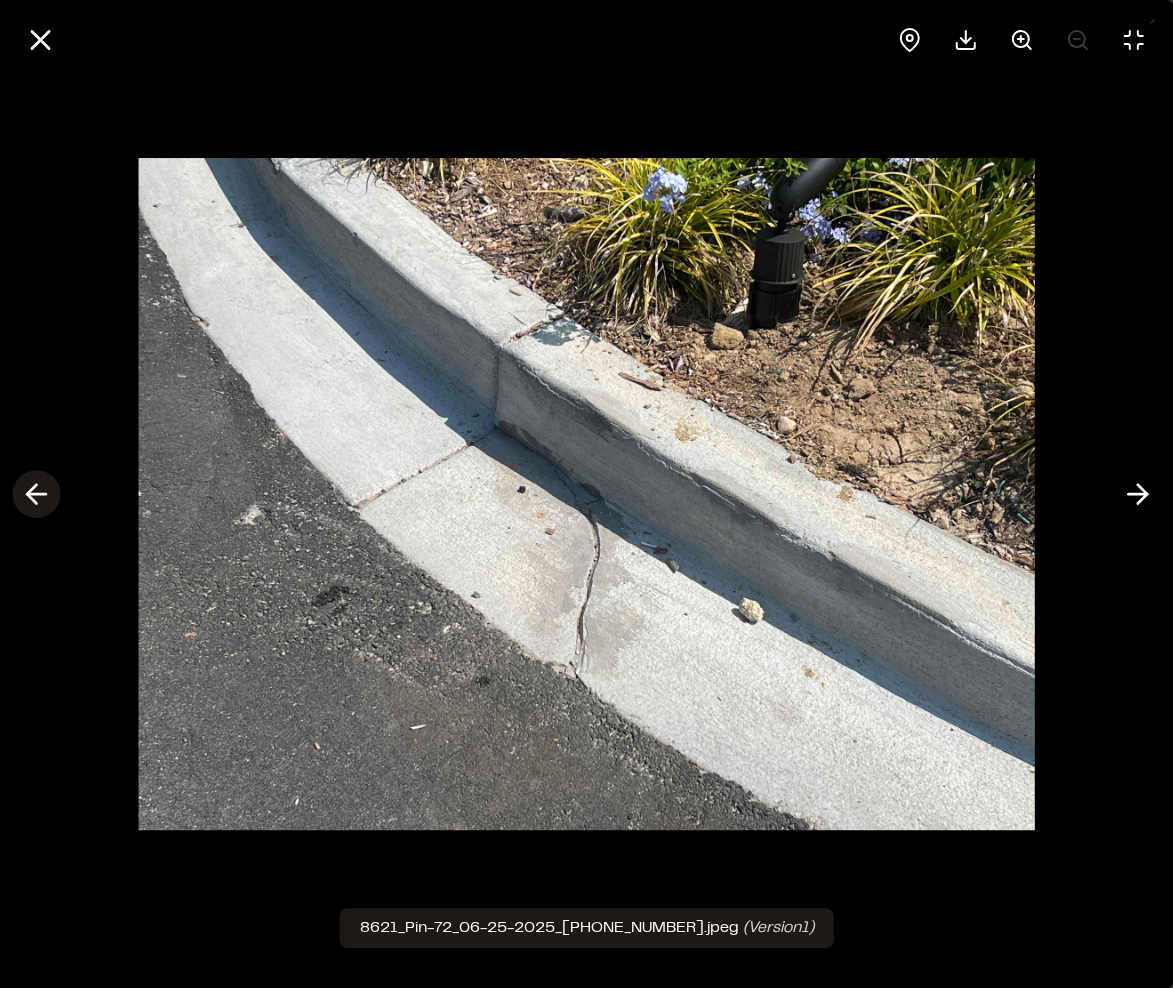 click 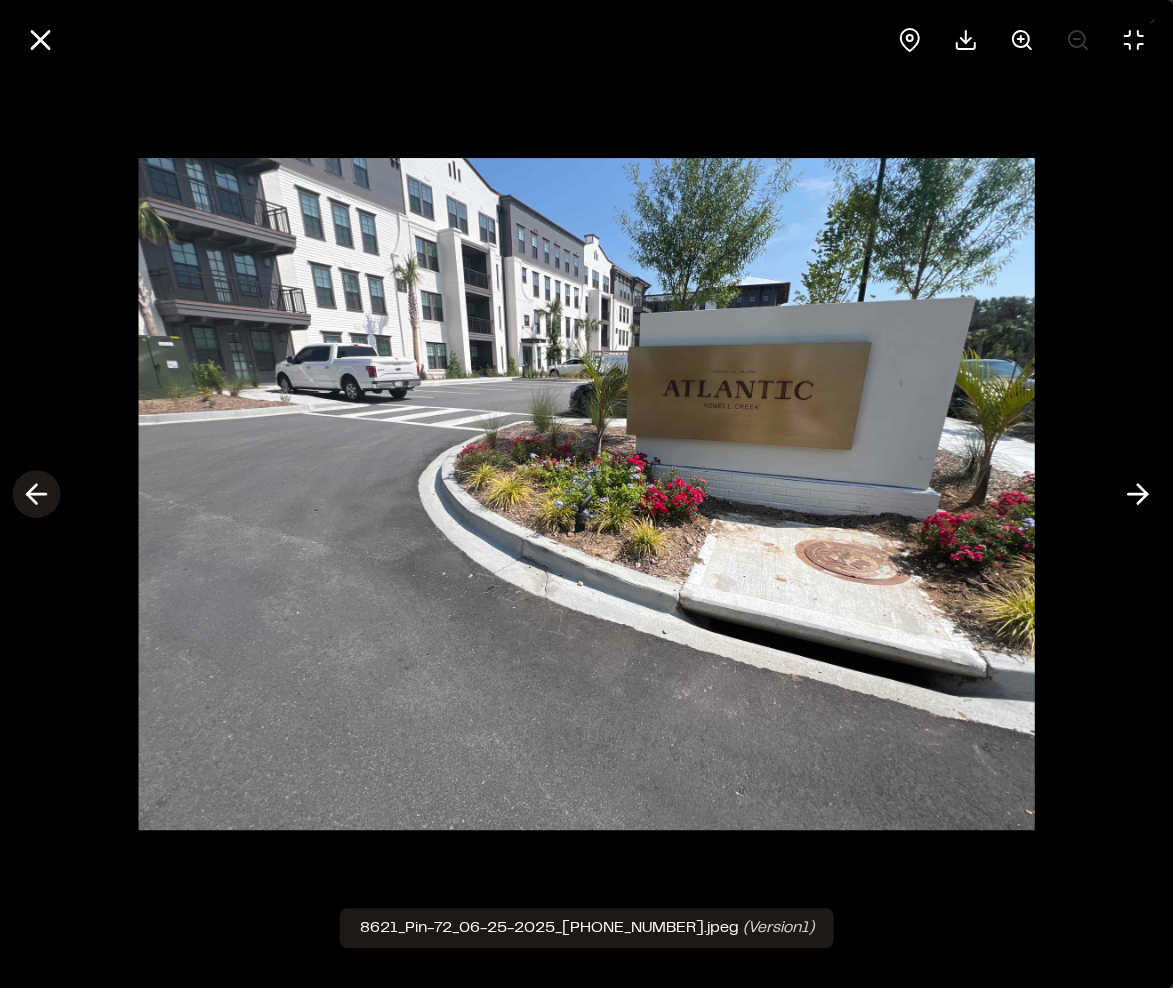 click 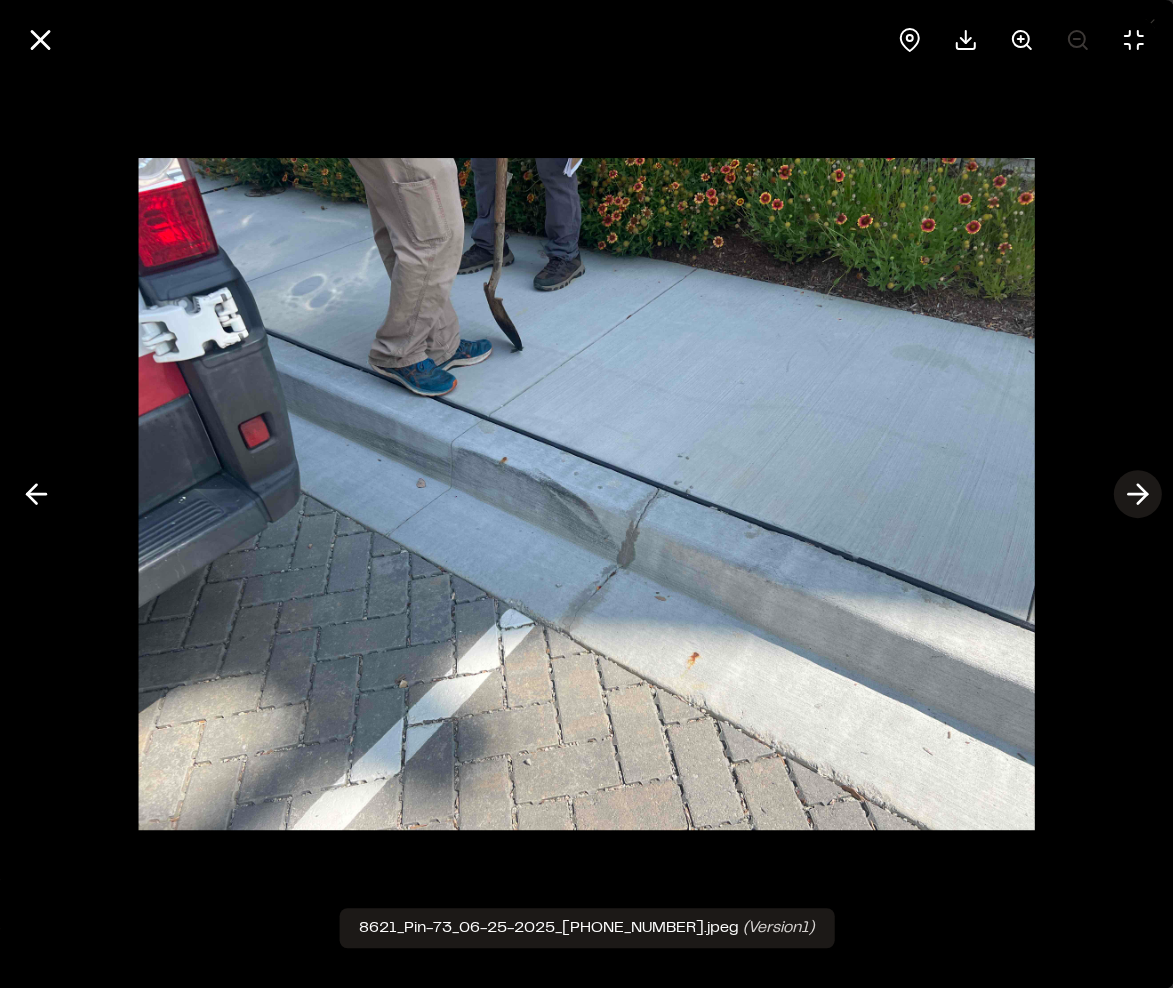 click 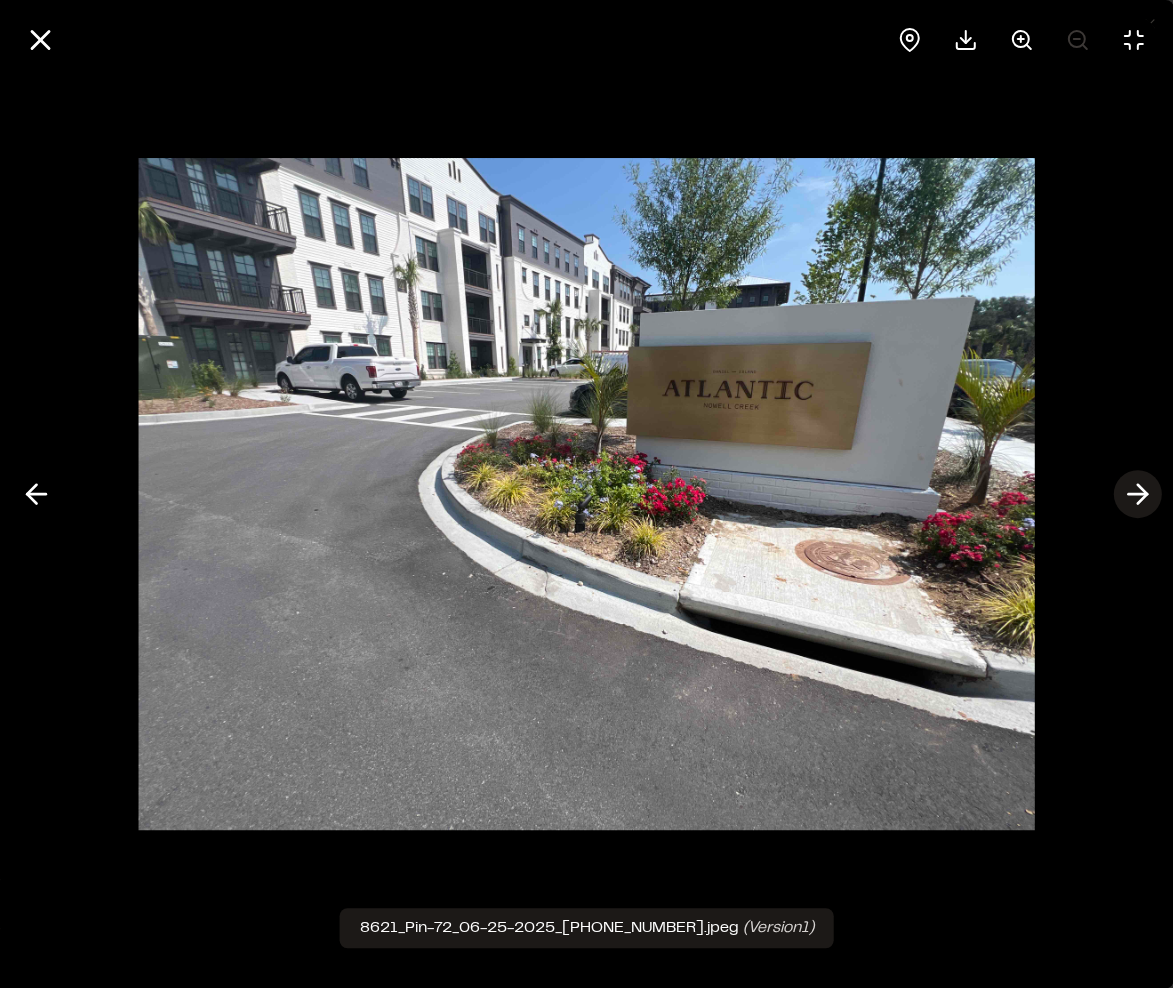 click 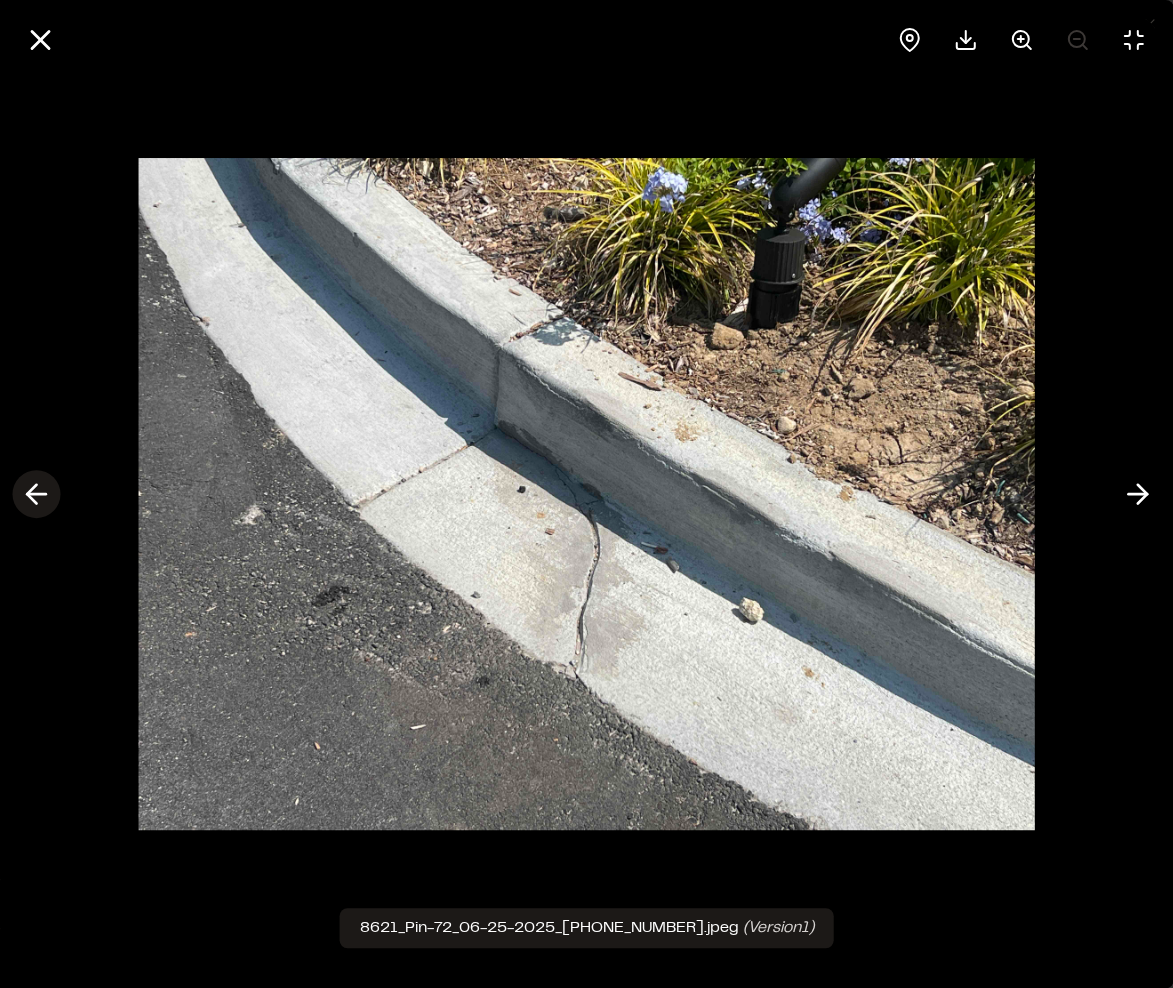 click 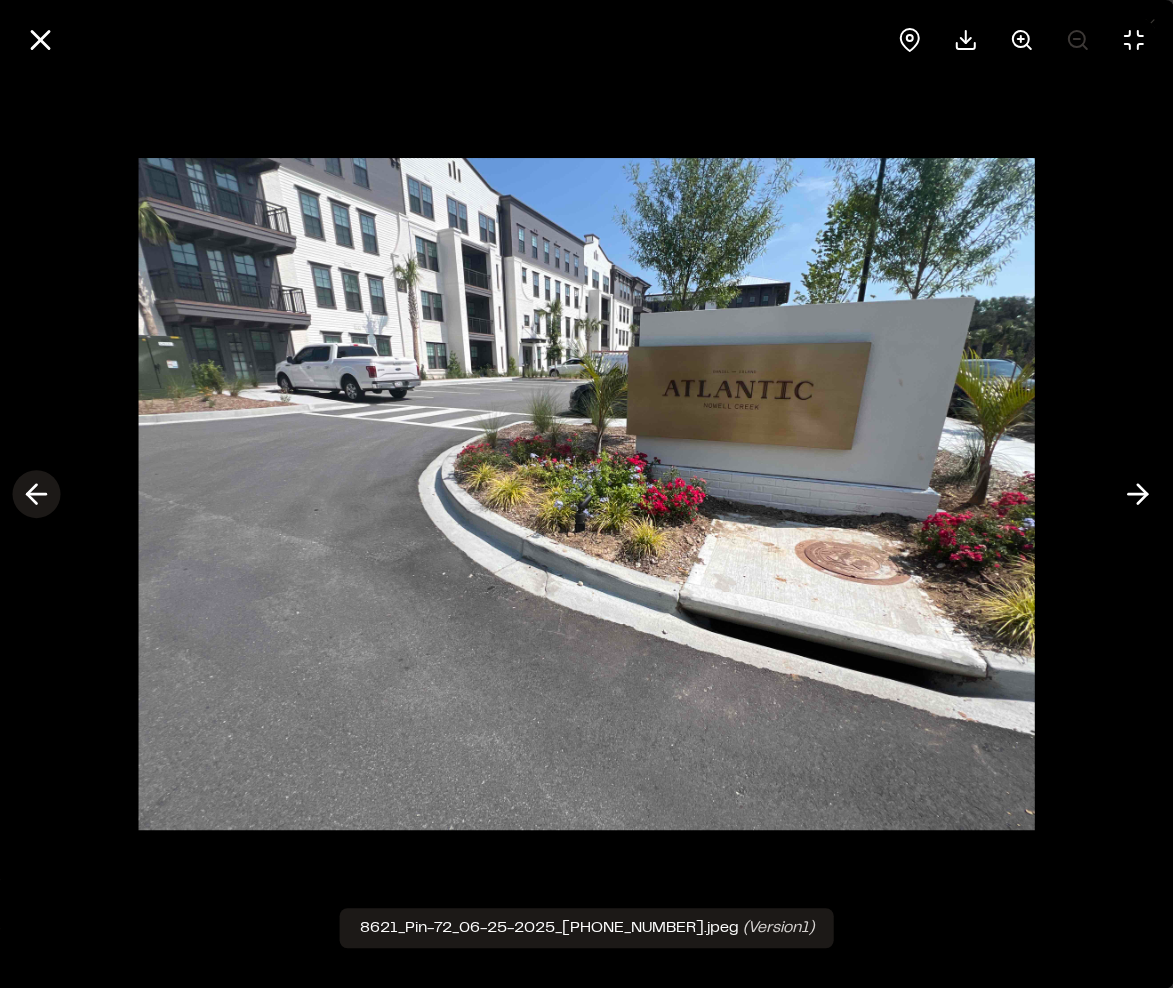 click 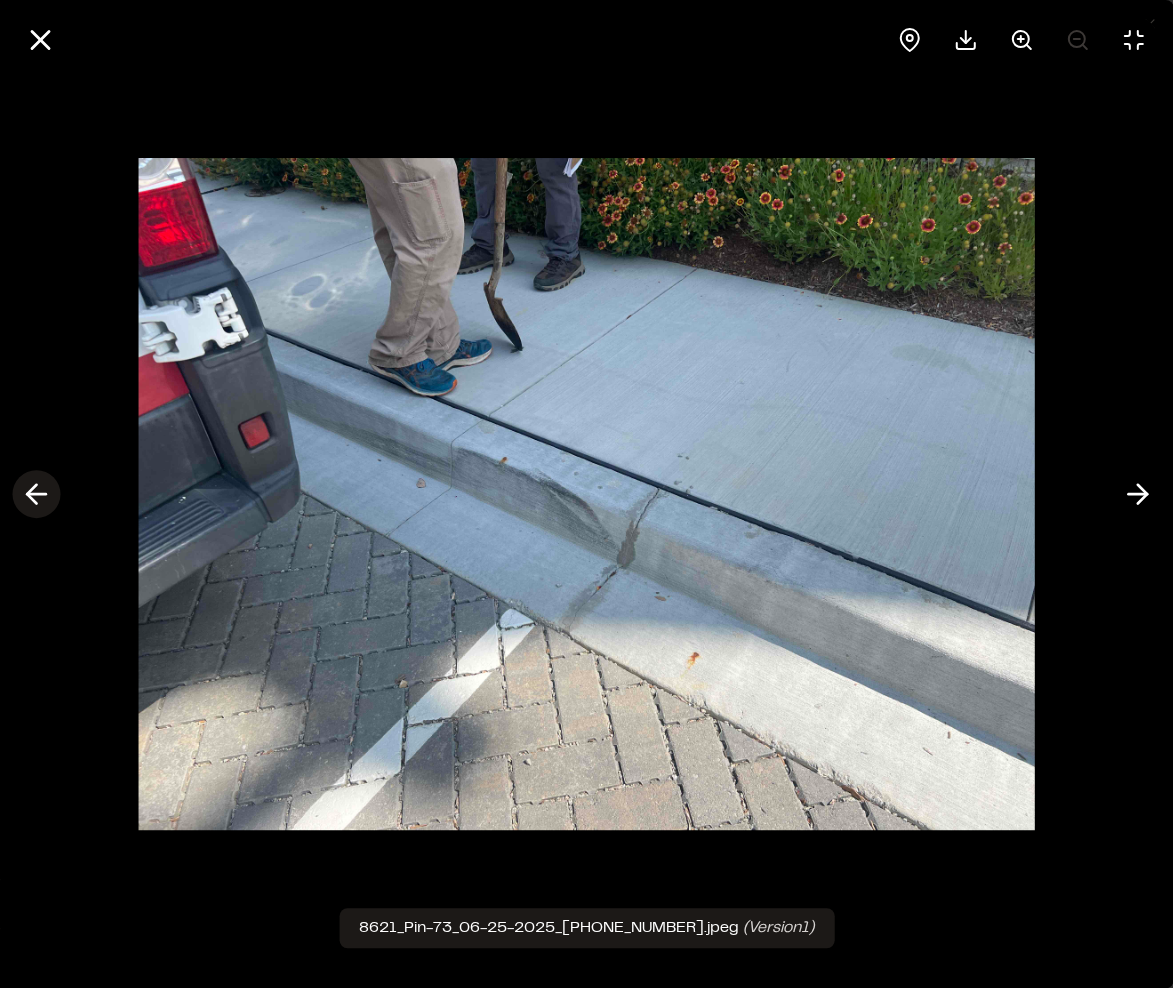 click 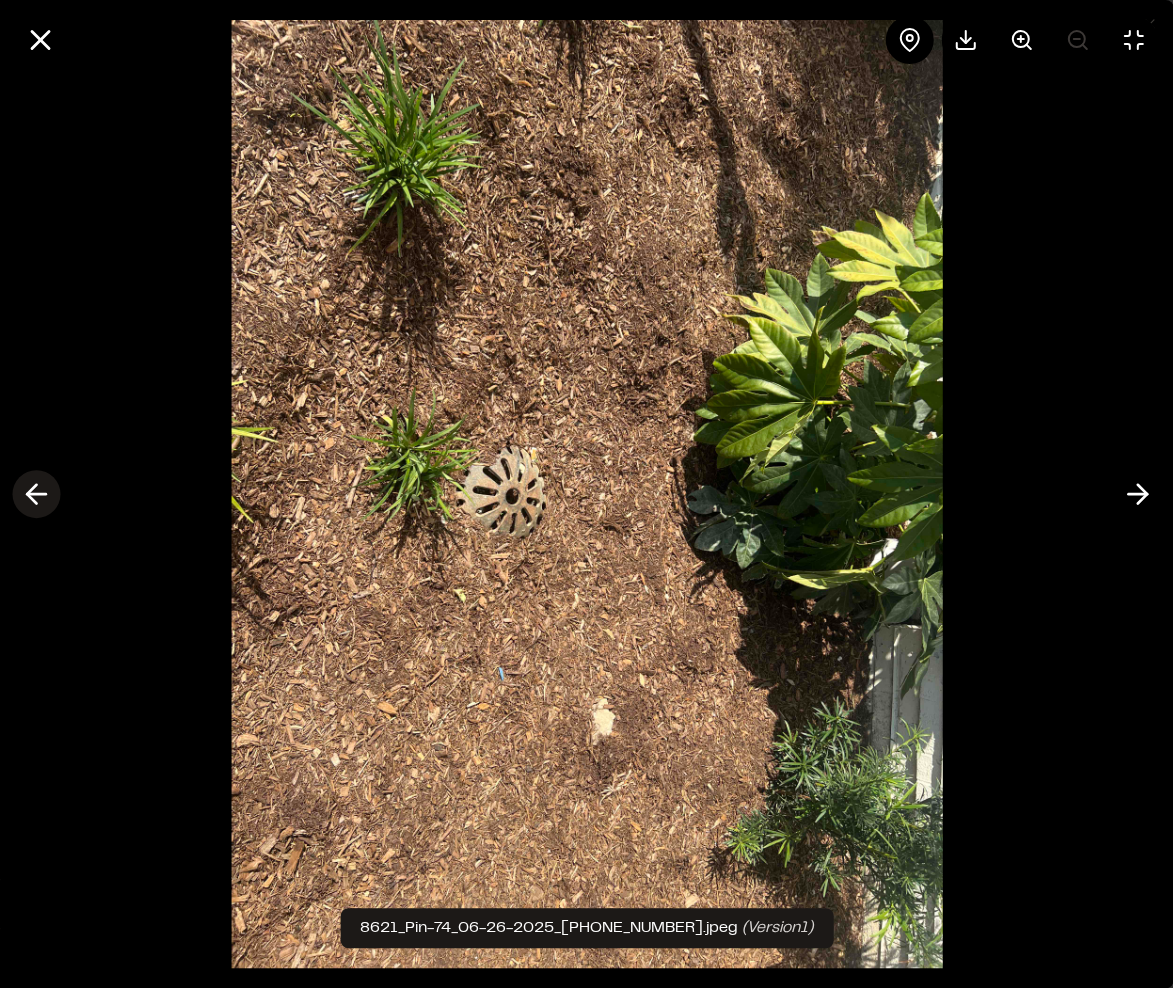 click 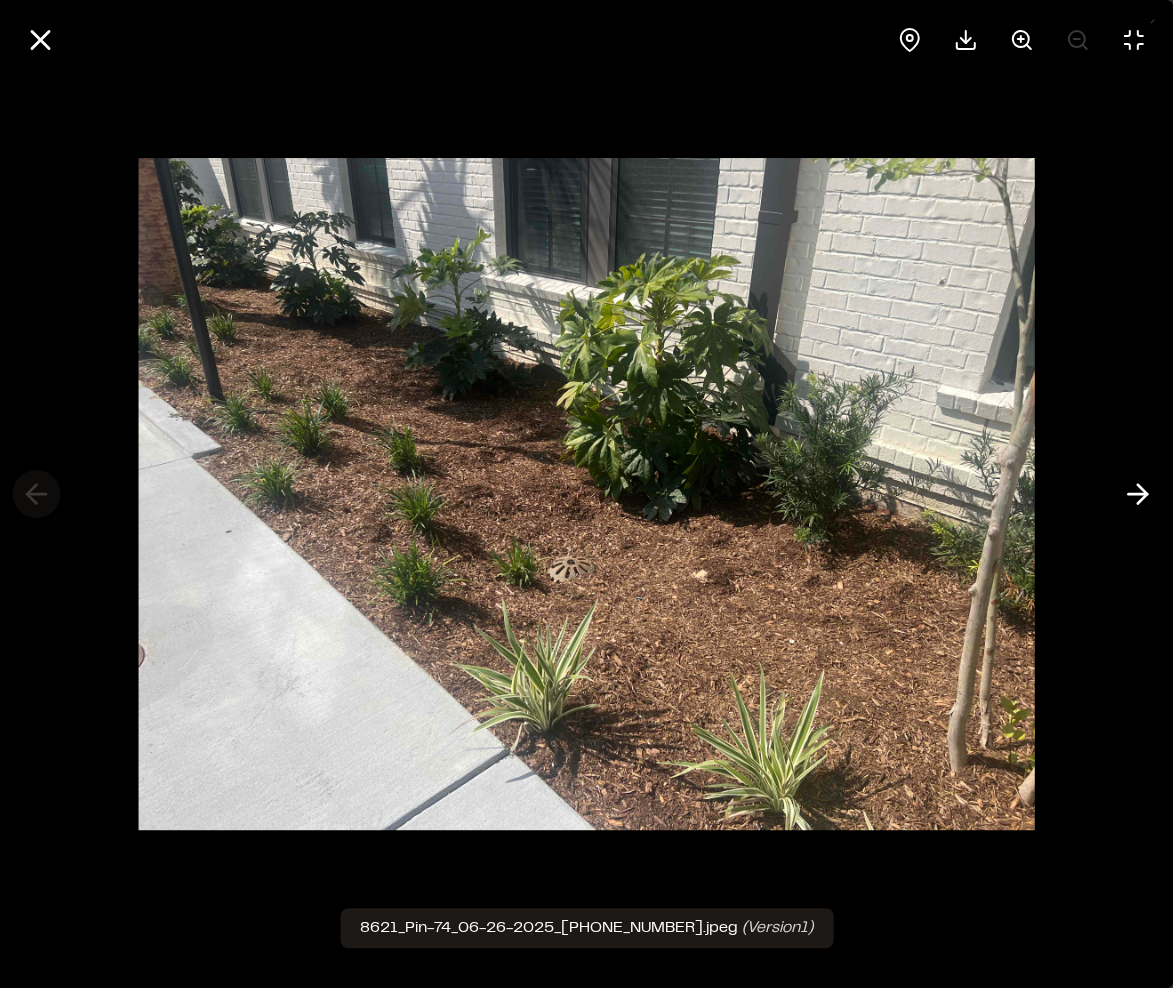 click at bounding box center (586, 494) 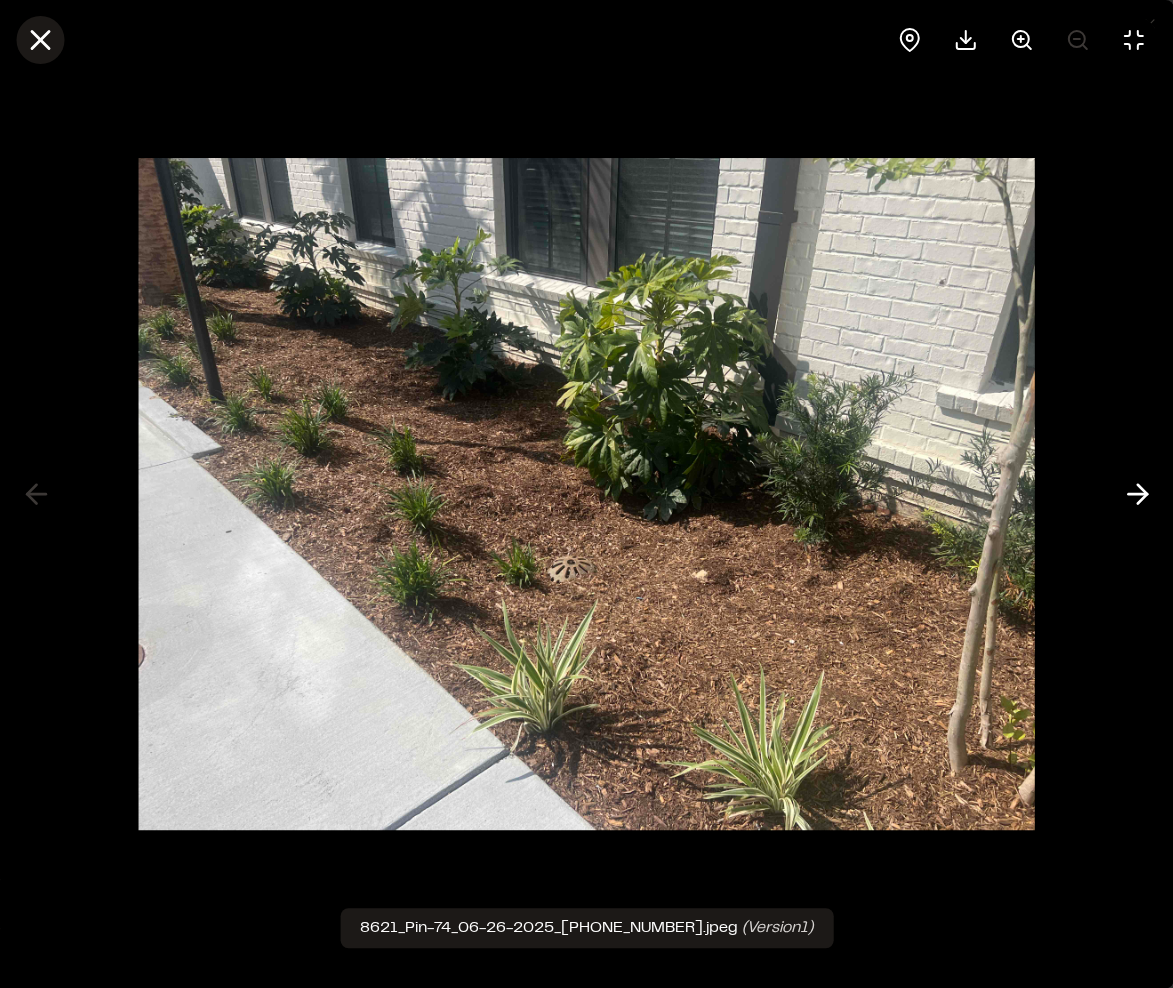 click 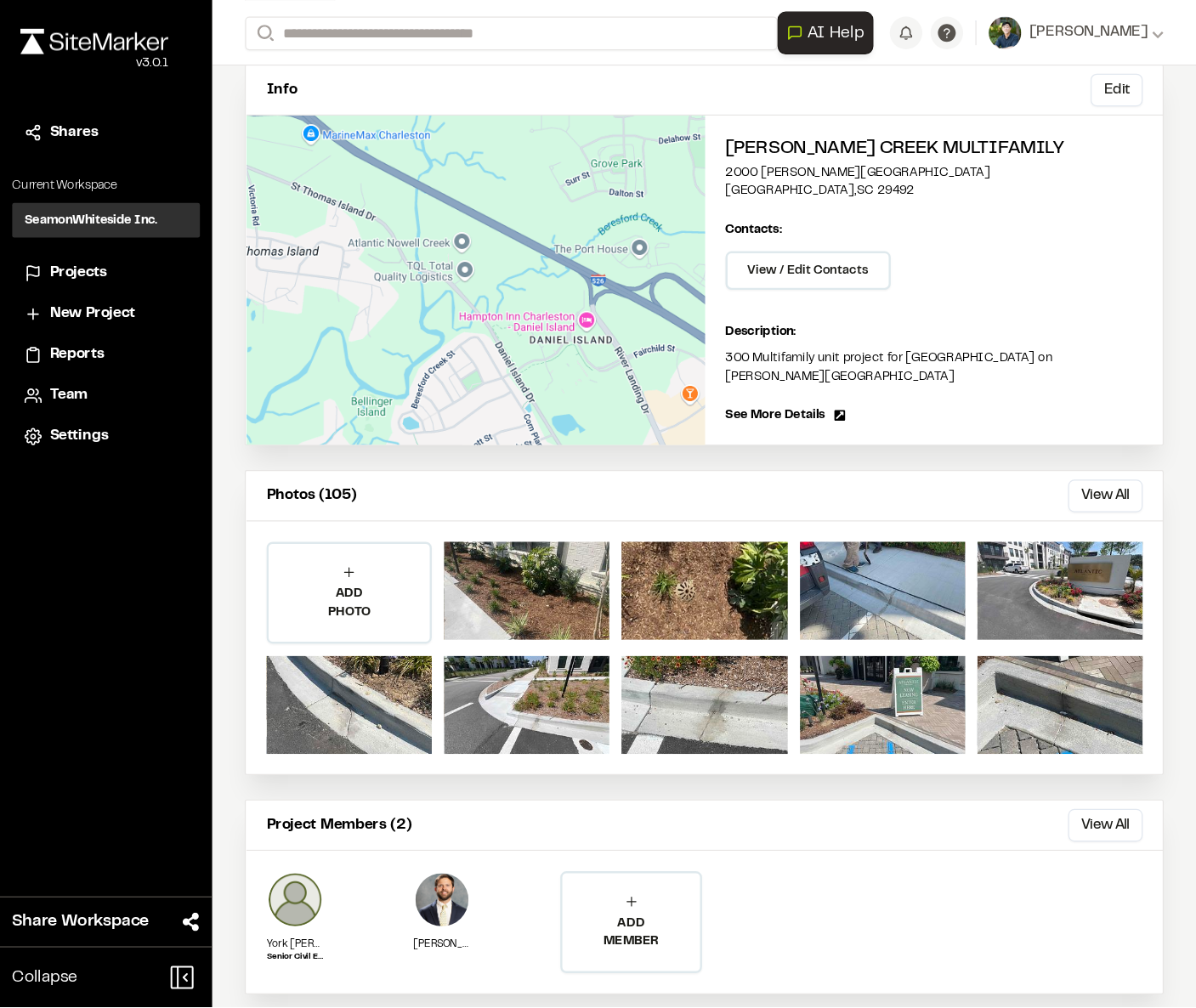 scroll, scrollTop: 170, scrollLeft: 0, axis: vertical 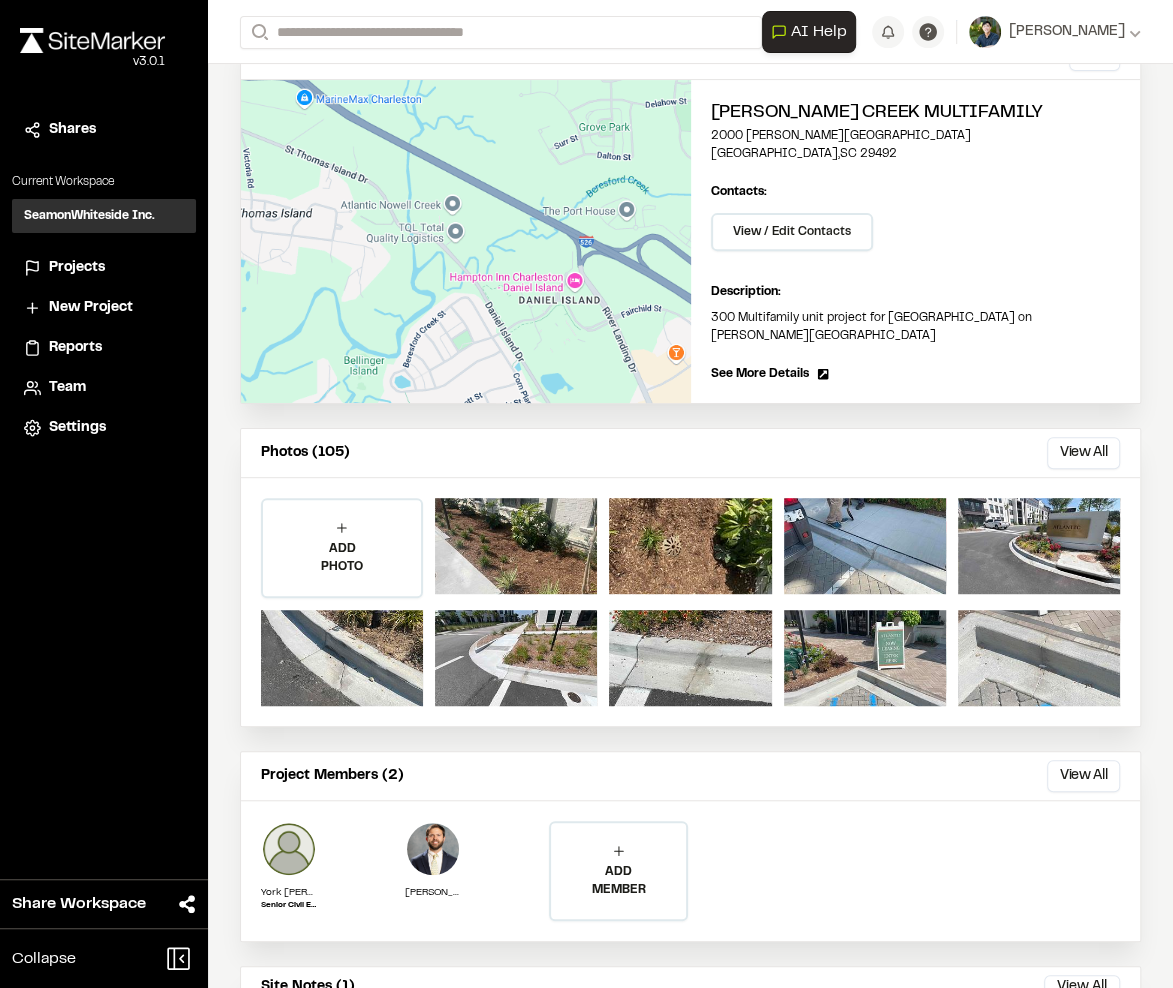 click at bounding box center [1039, 658] 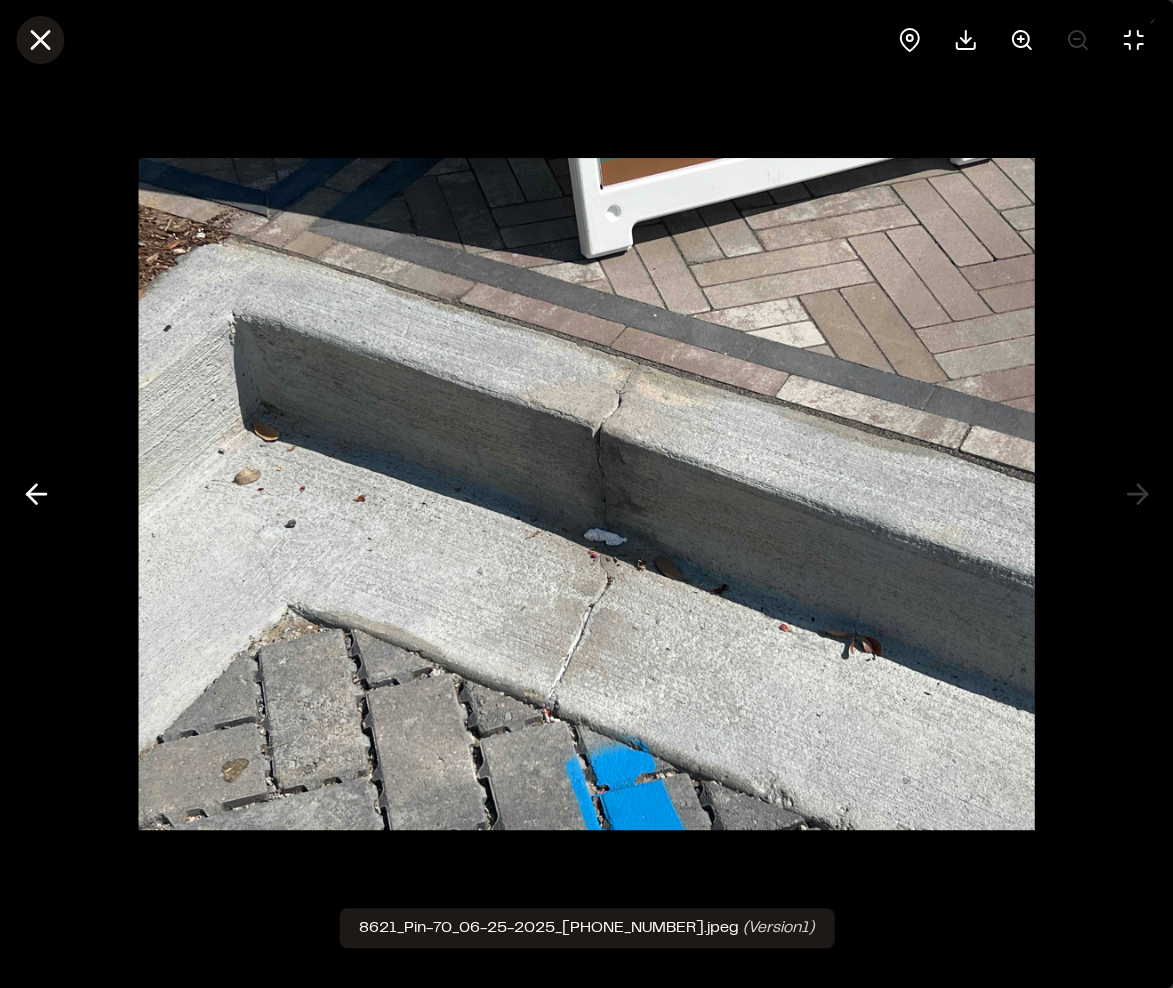 click 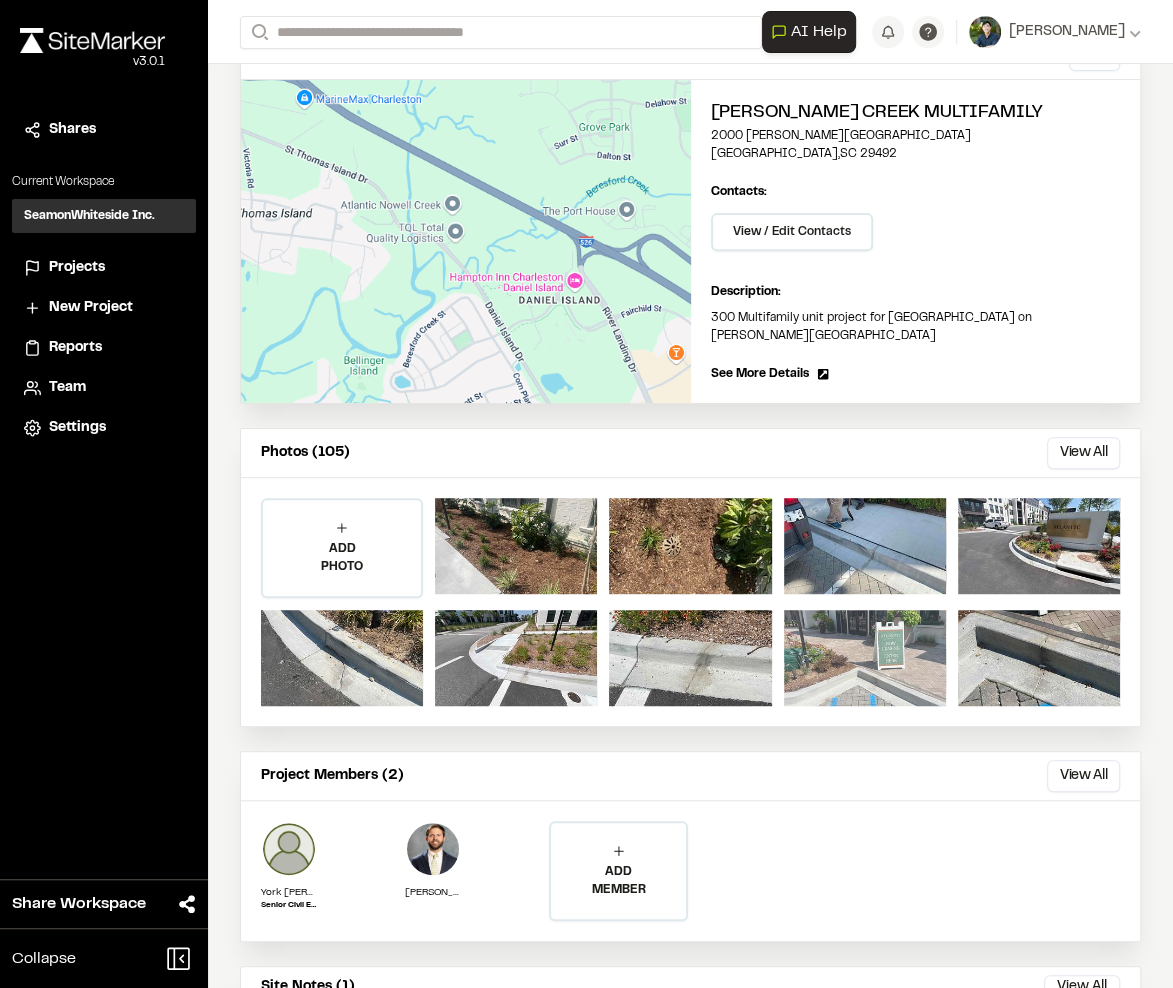 click at bounding box center [865, 658] 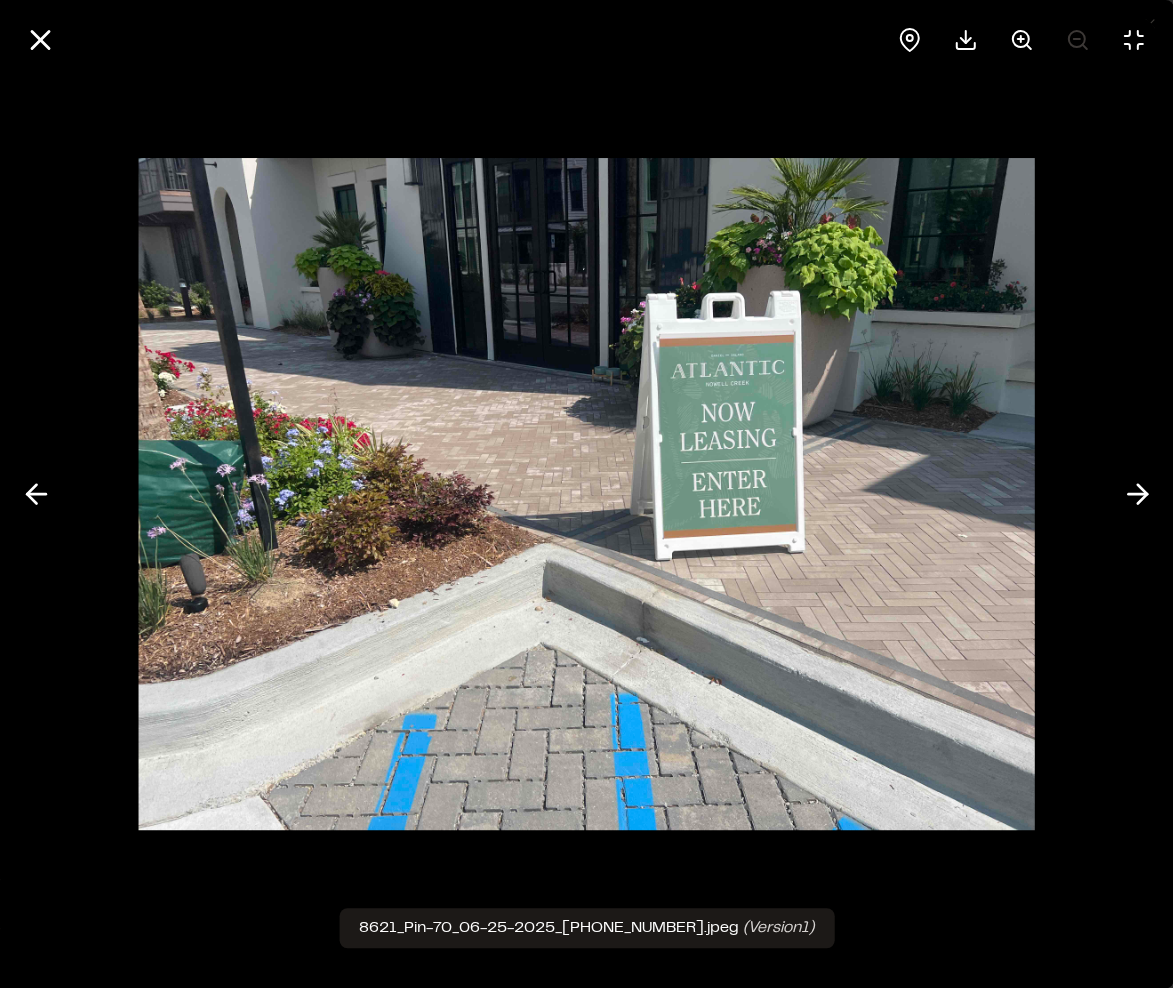 type 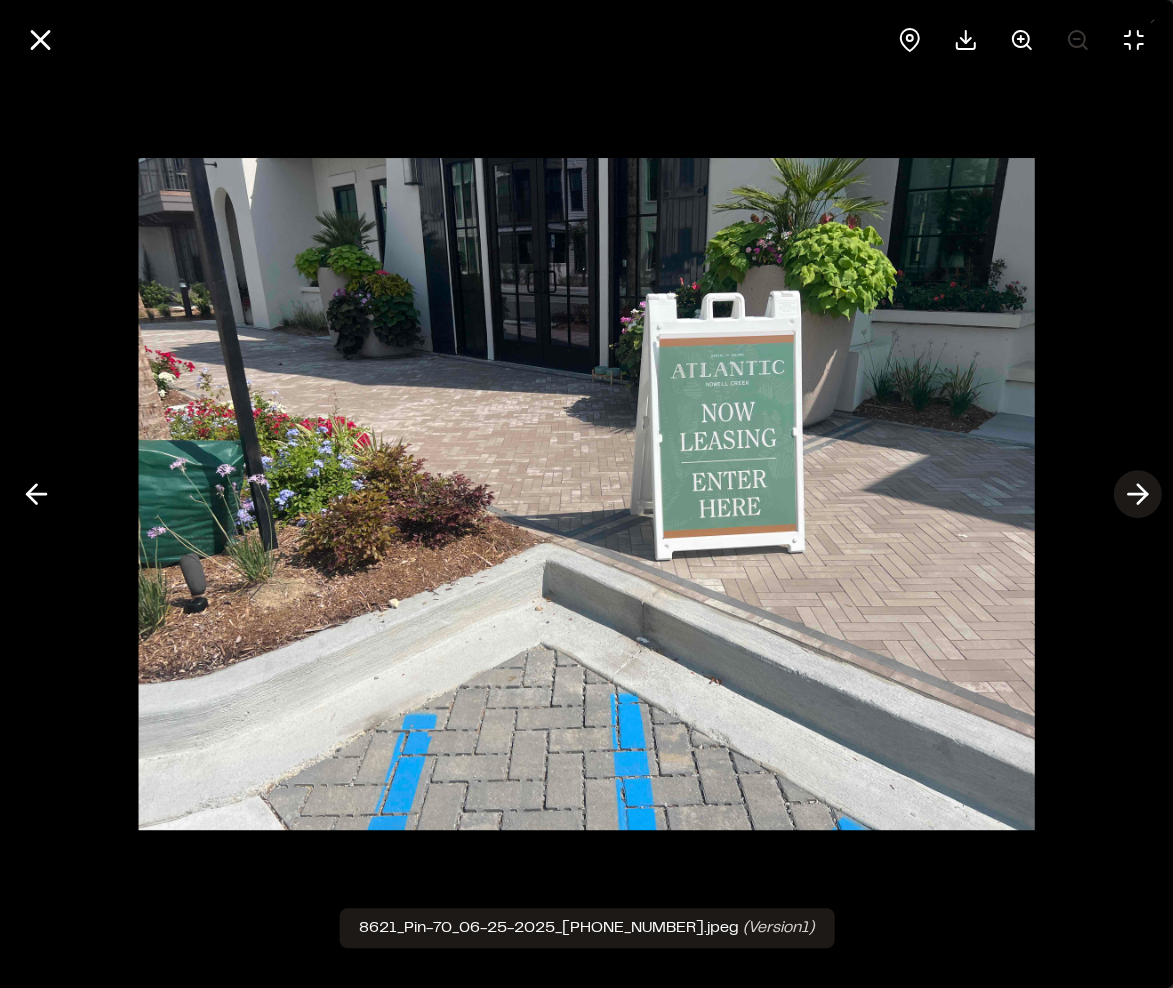 click 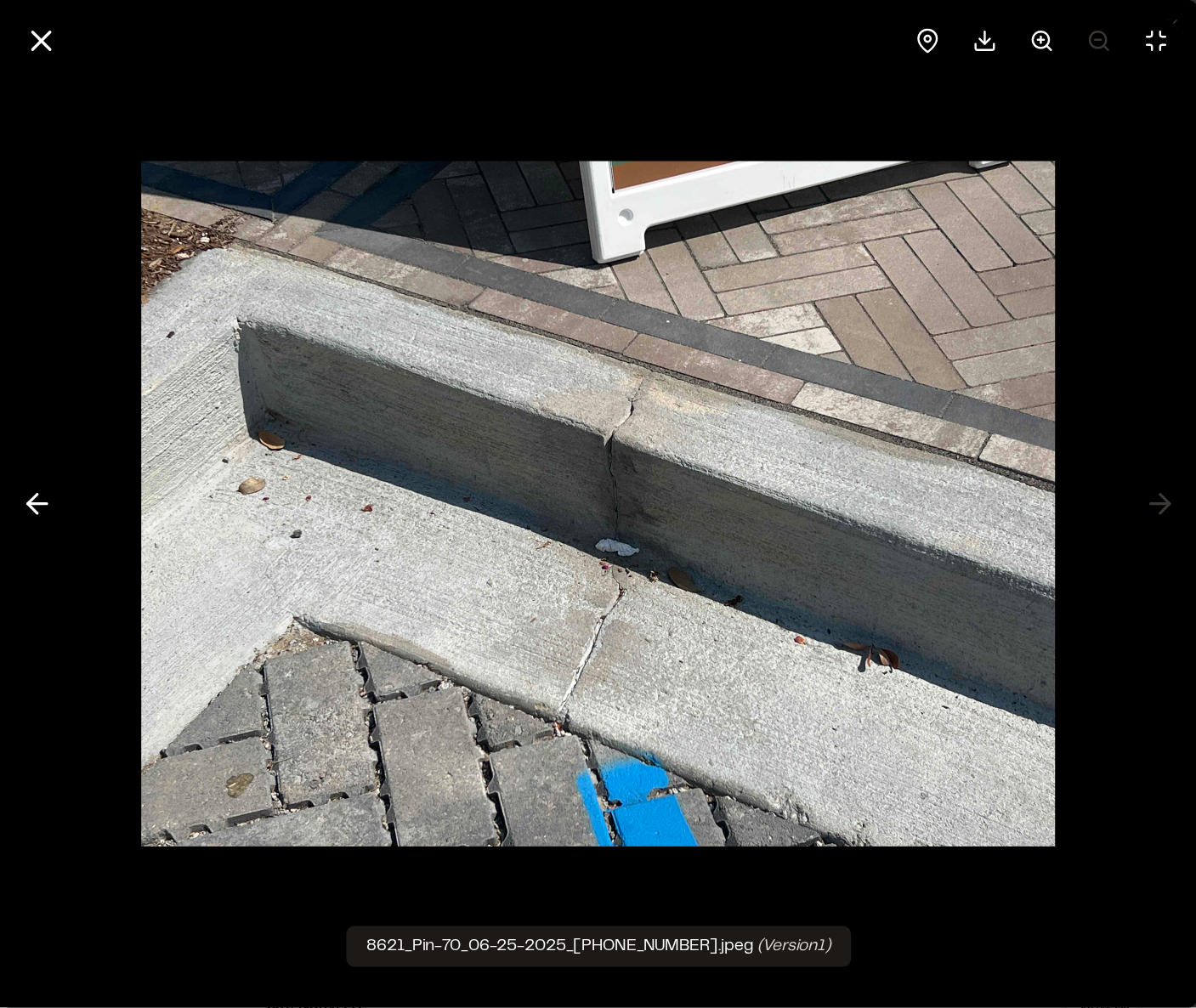 scroll, scrollTop: 0, scrollLeft: 0, axis: both 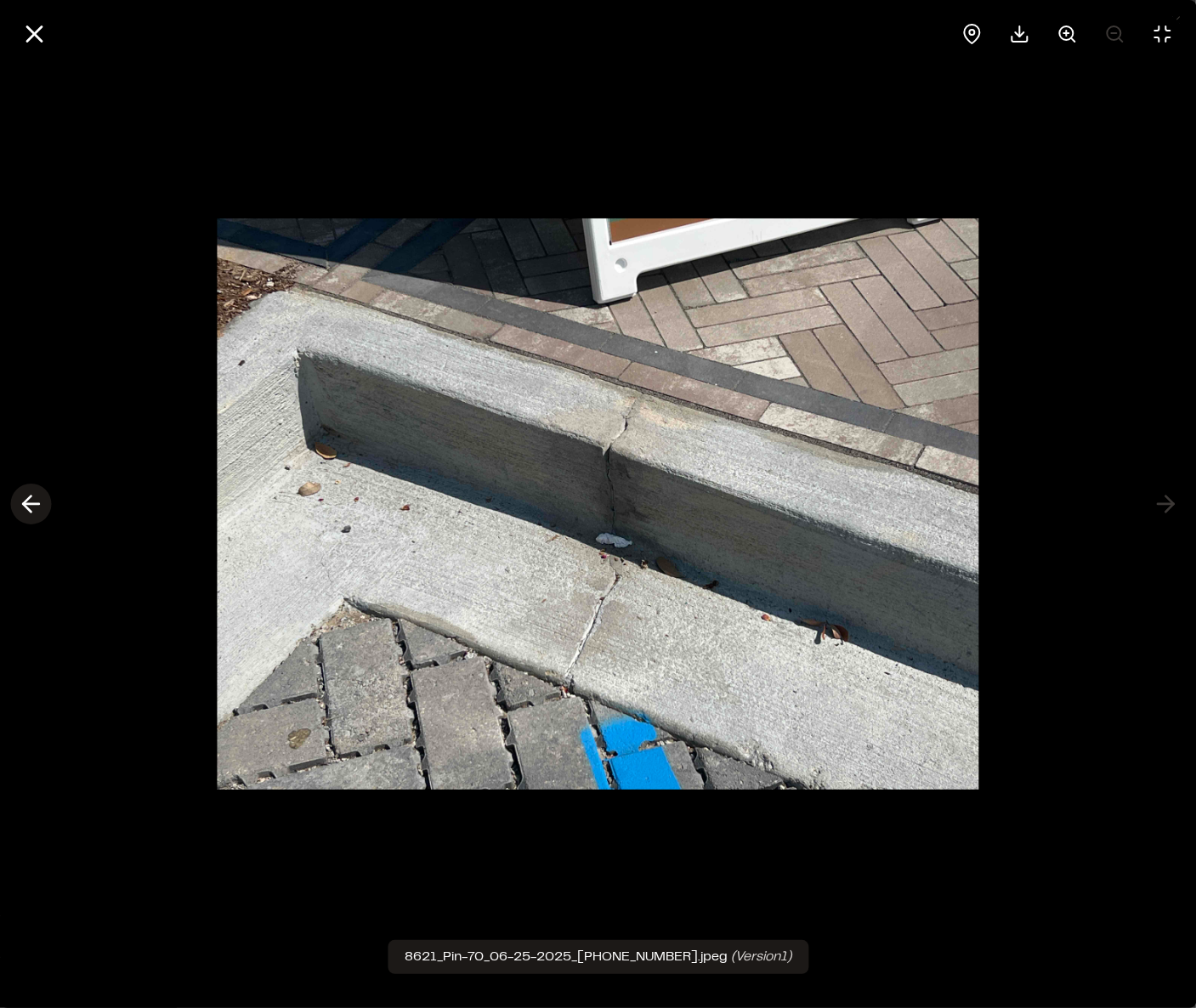 click 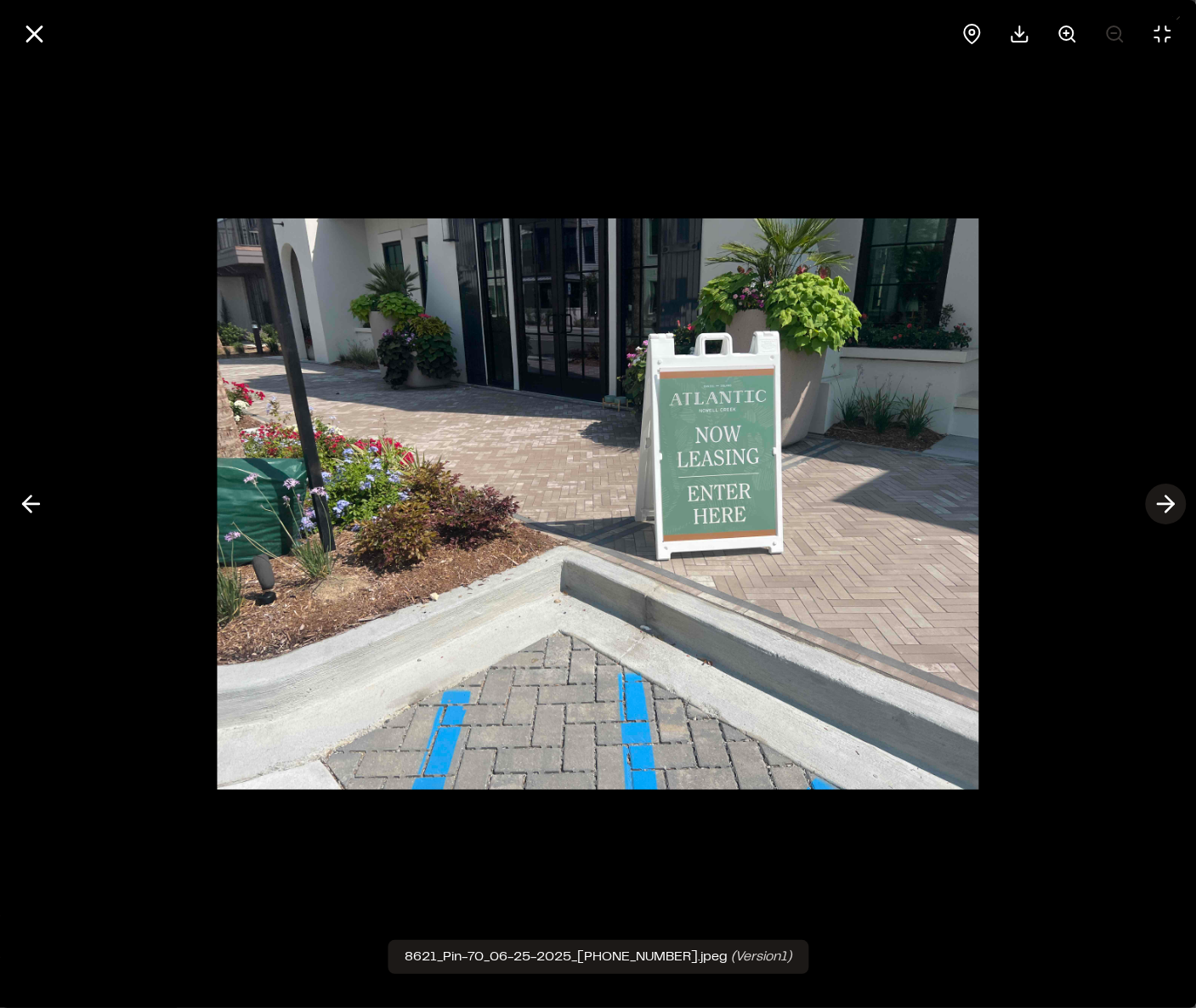 click 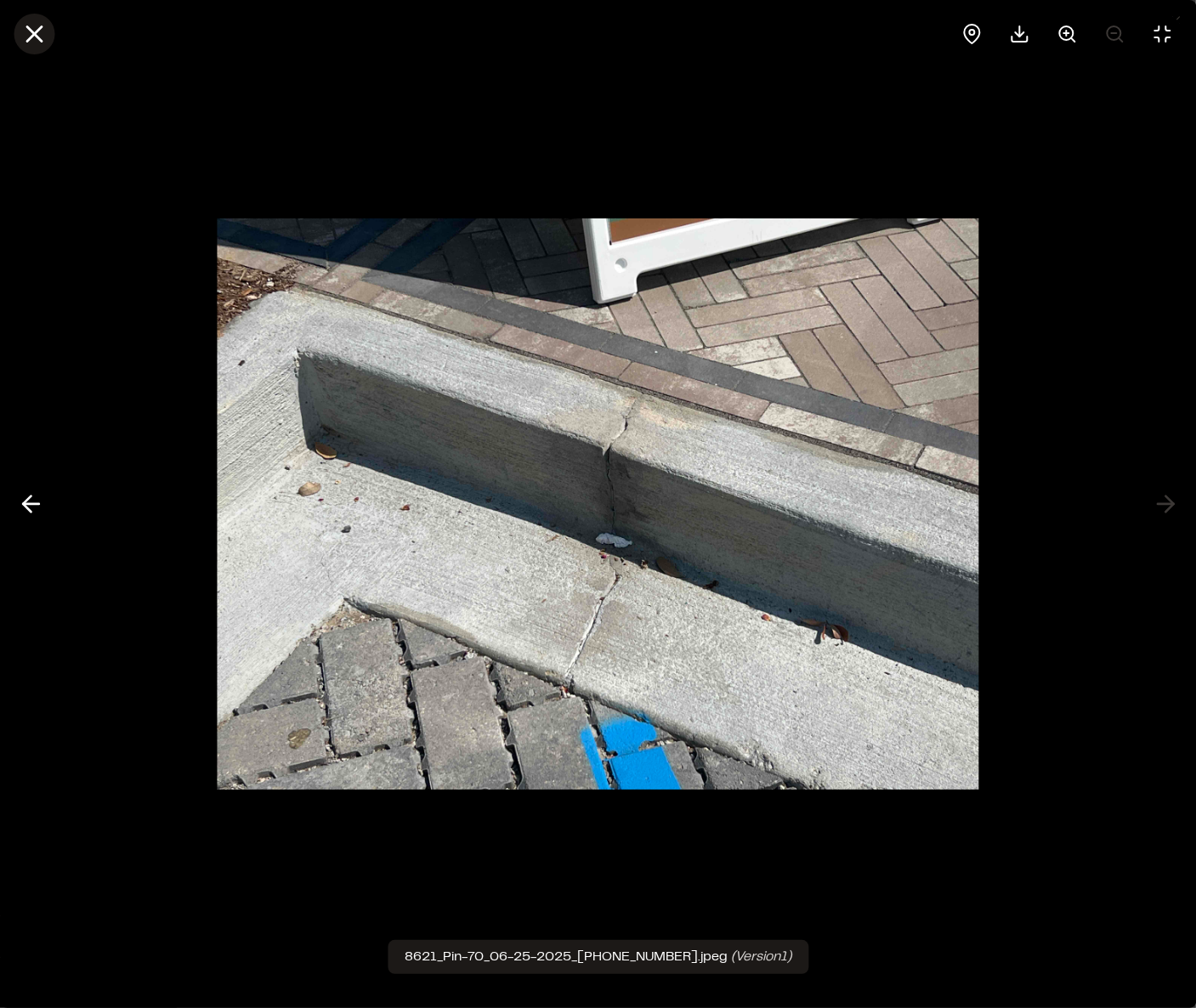 click 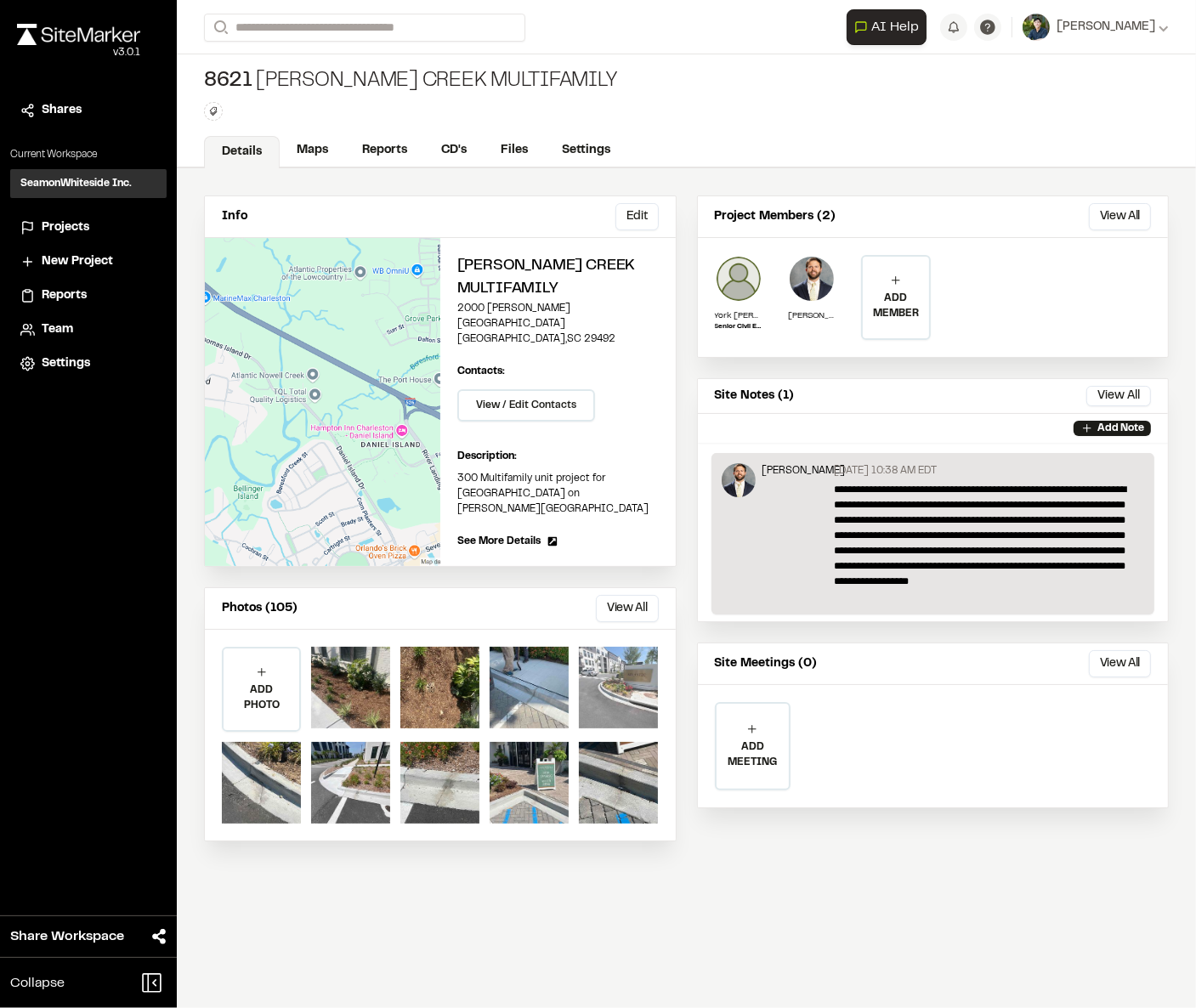 click at bounding box center (618, 688) 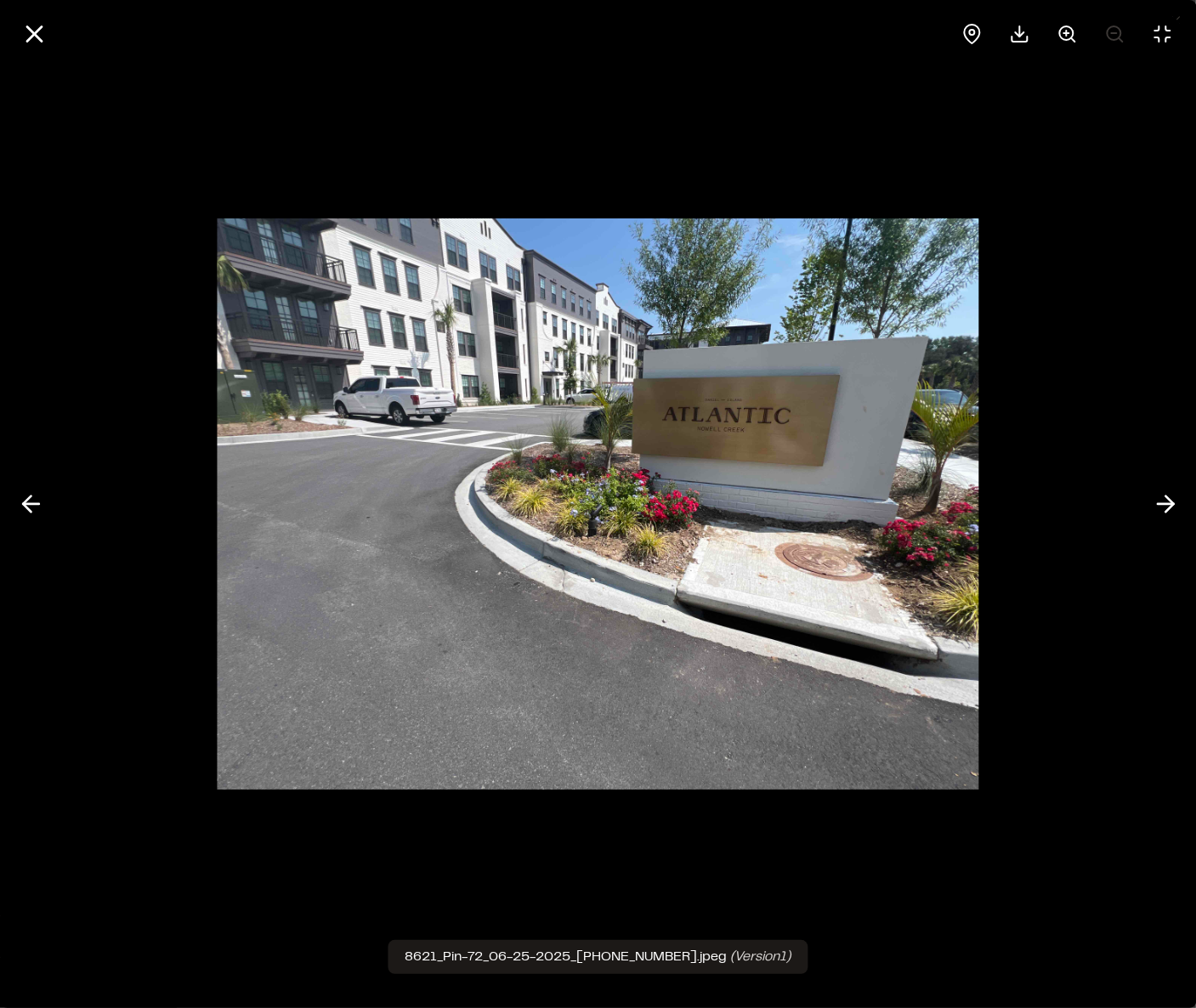 click at bounding box center (598, 504) 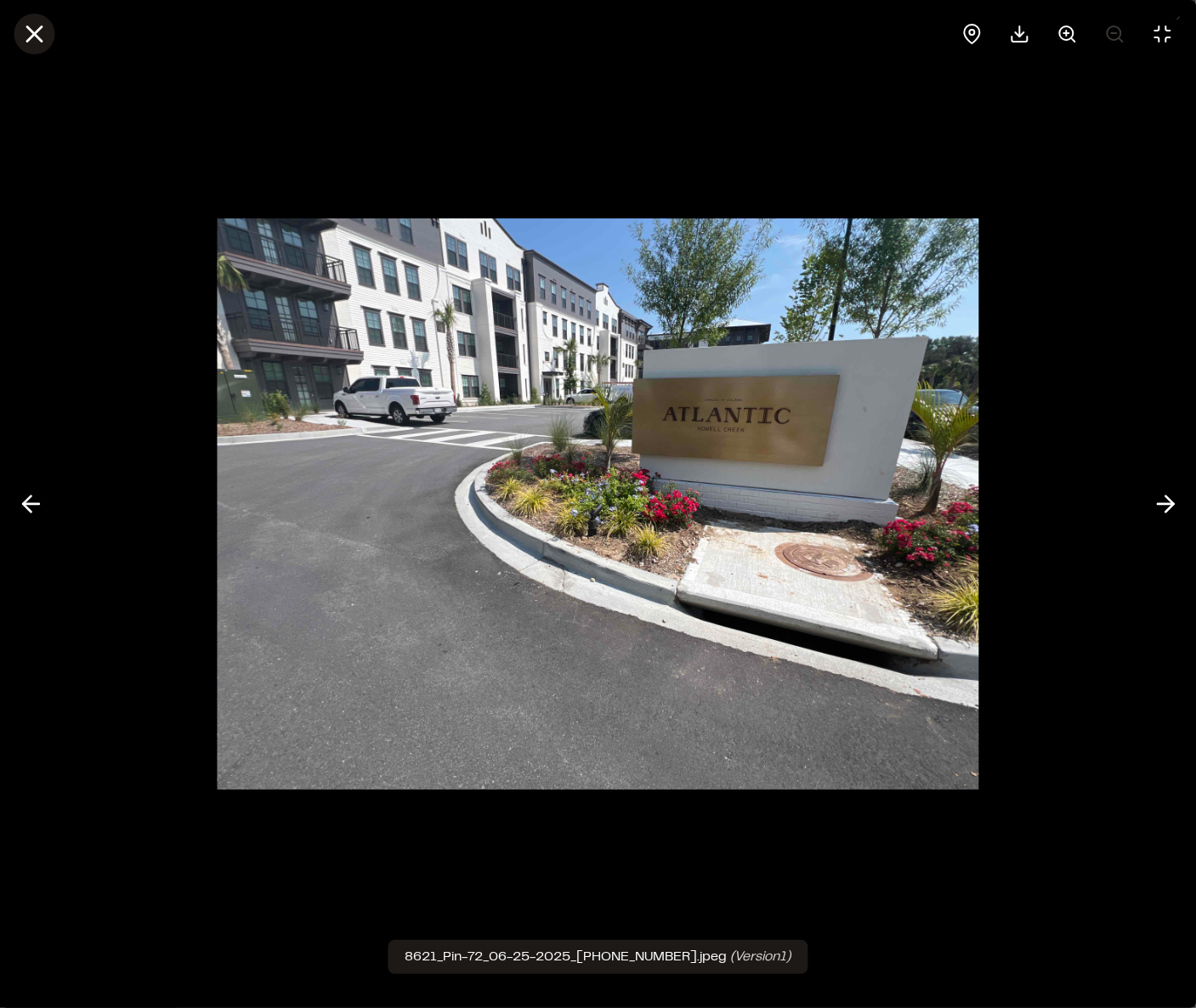 click 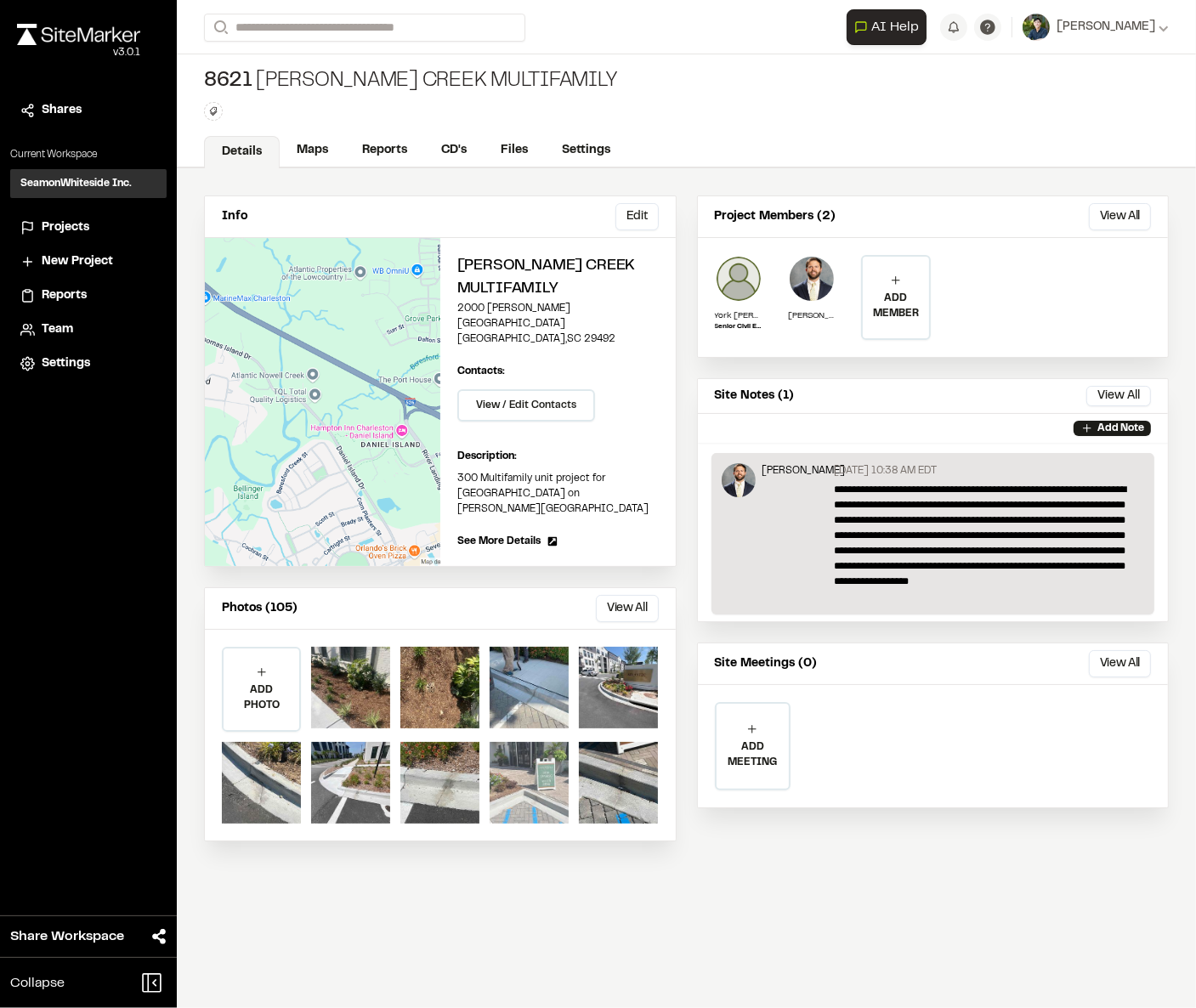 click at bounding box center (529, 783) 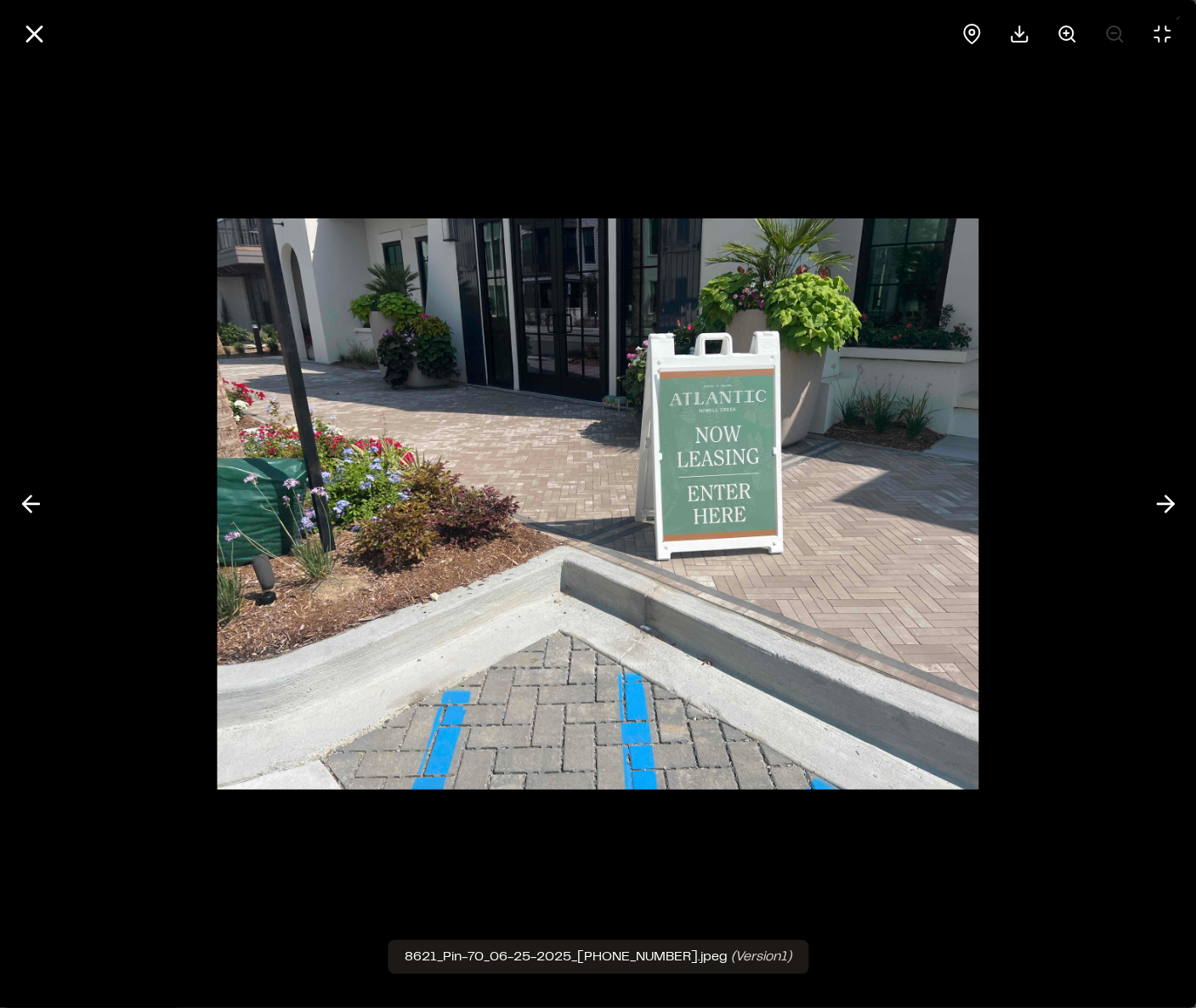 click at bounding box center (598, 504) 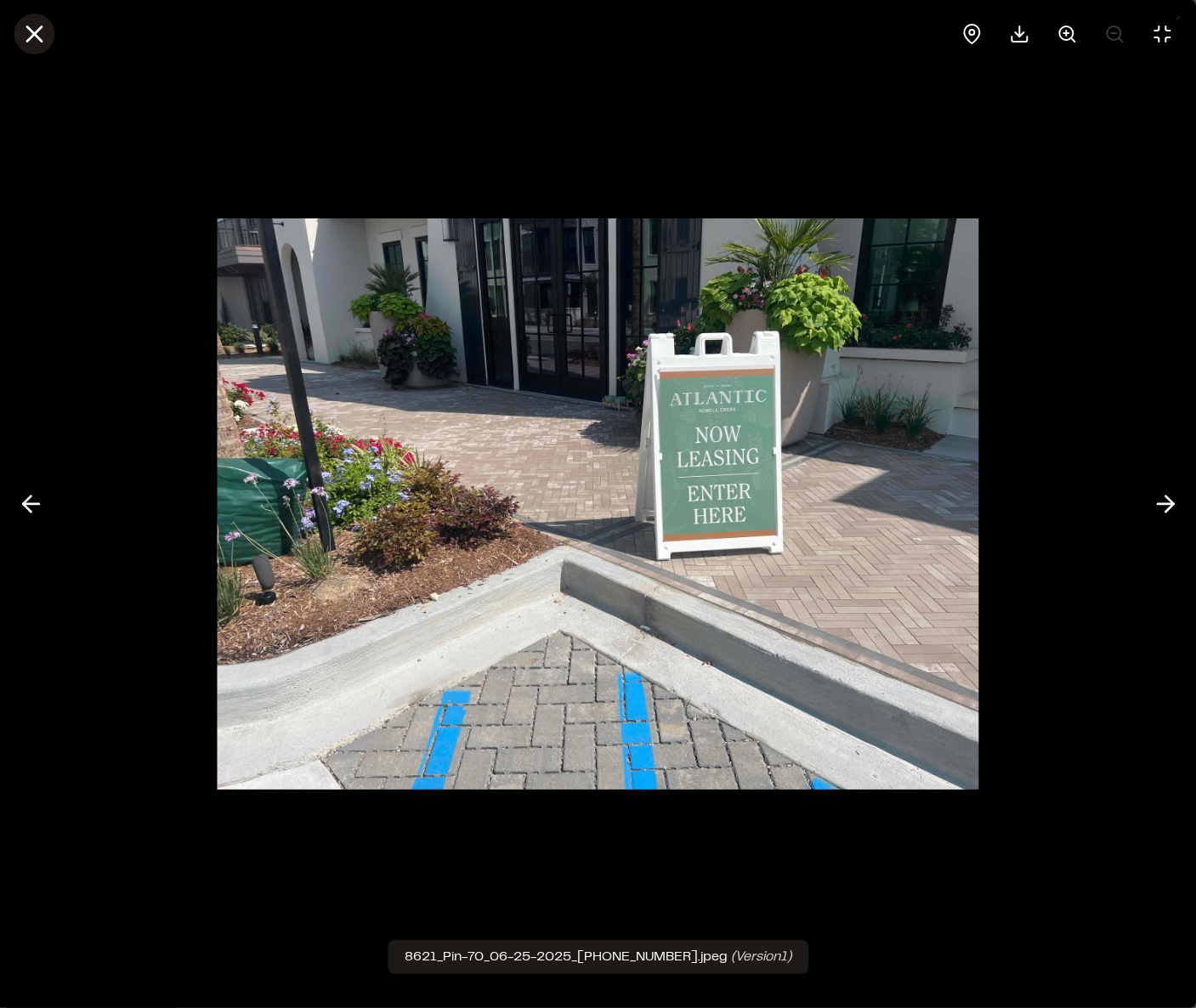 click 